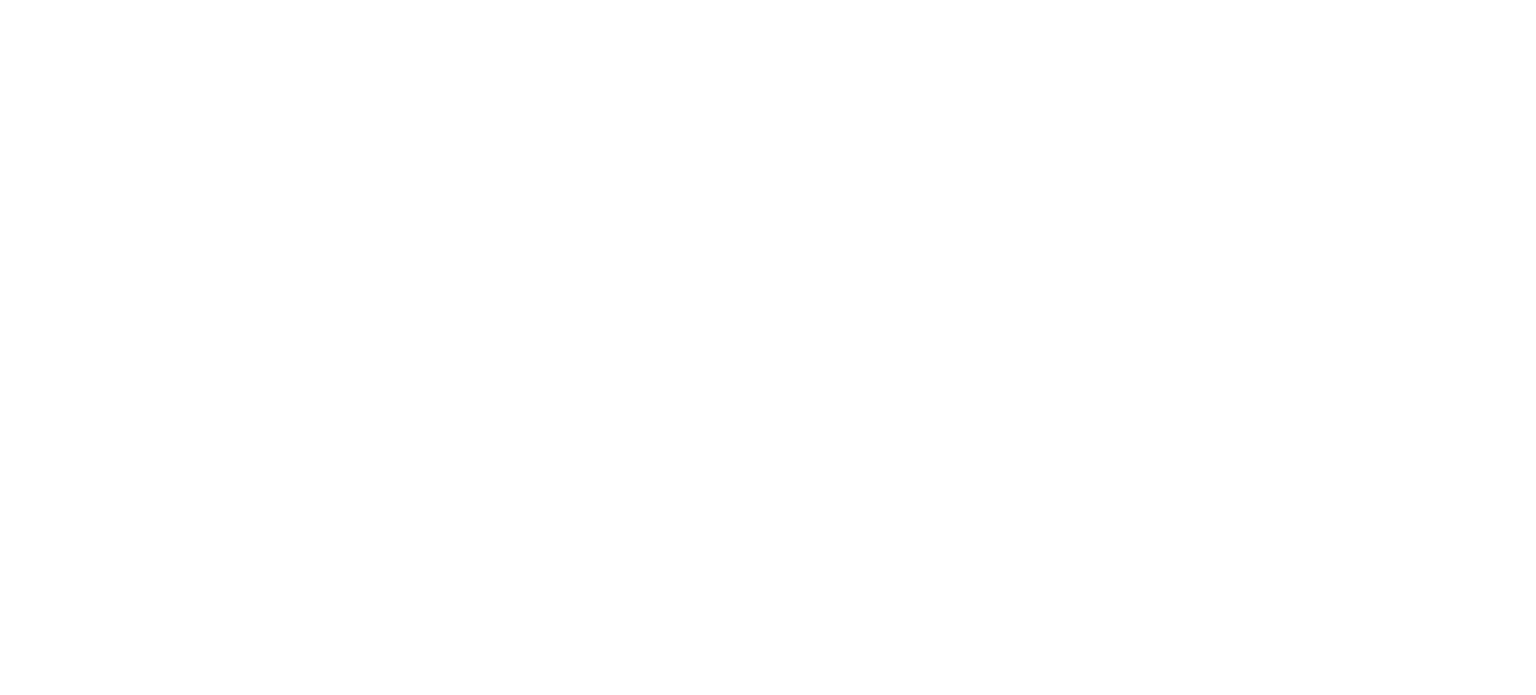 scroll, scrollTop: 0, scrollLeft: 0, axis: both 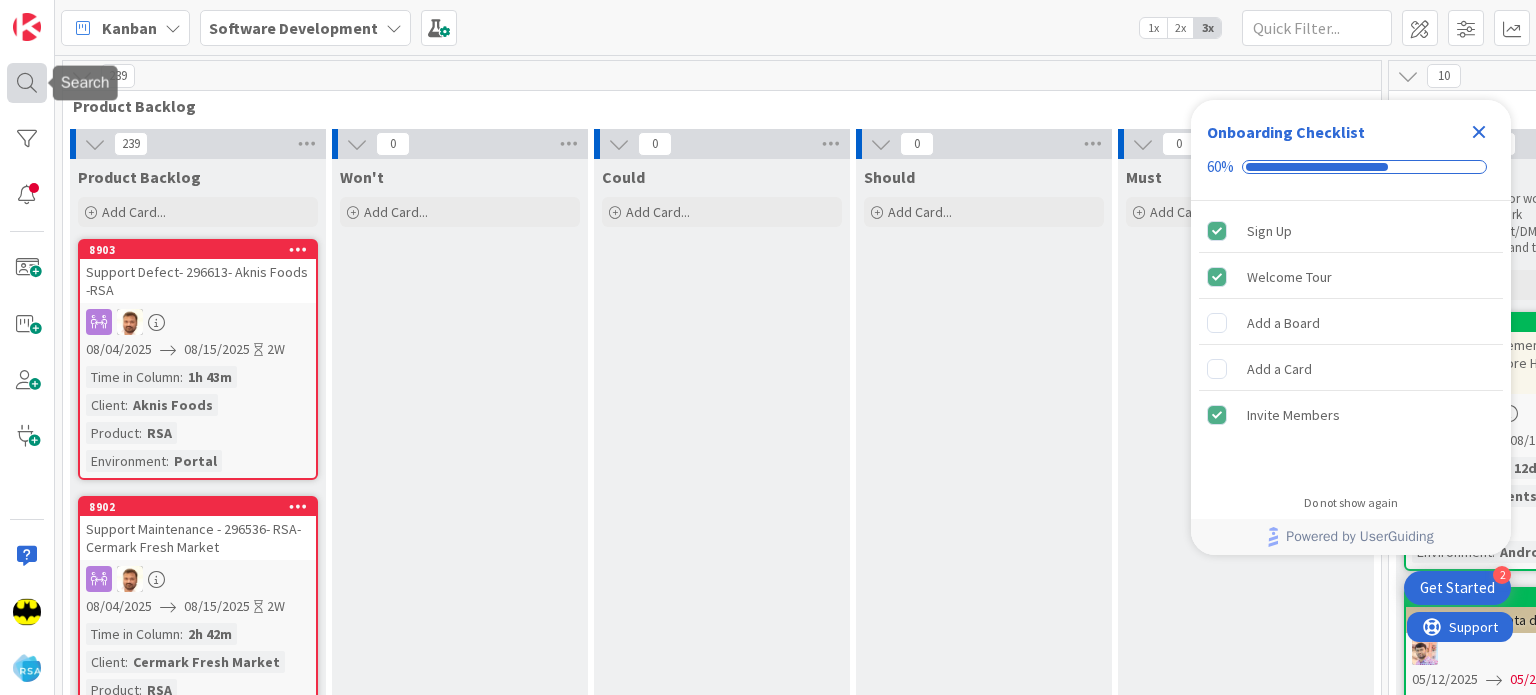 click at bounding box center (27, 83) 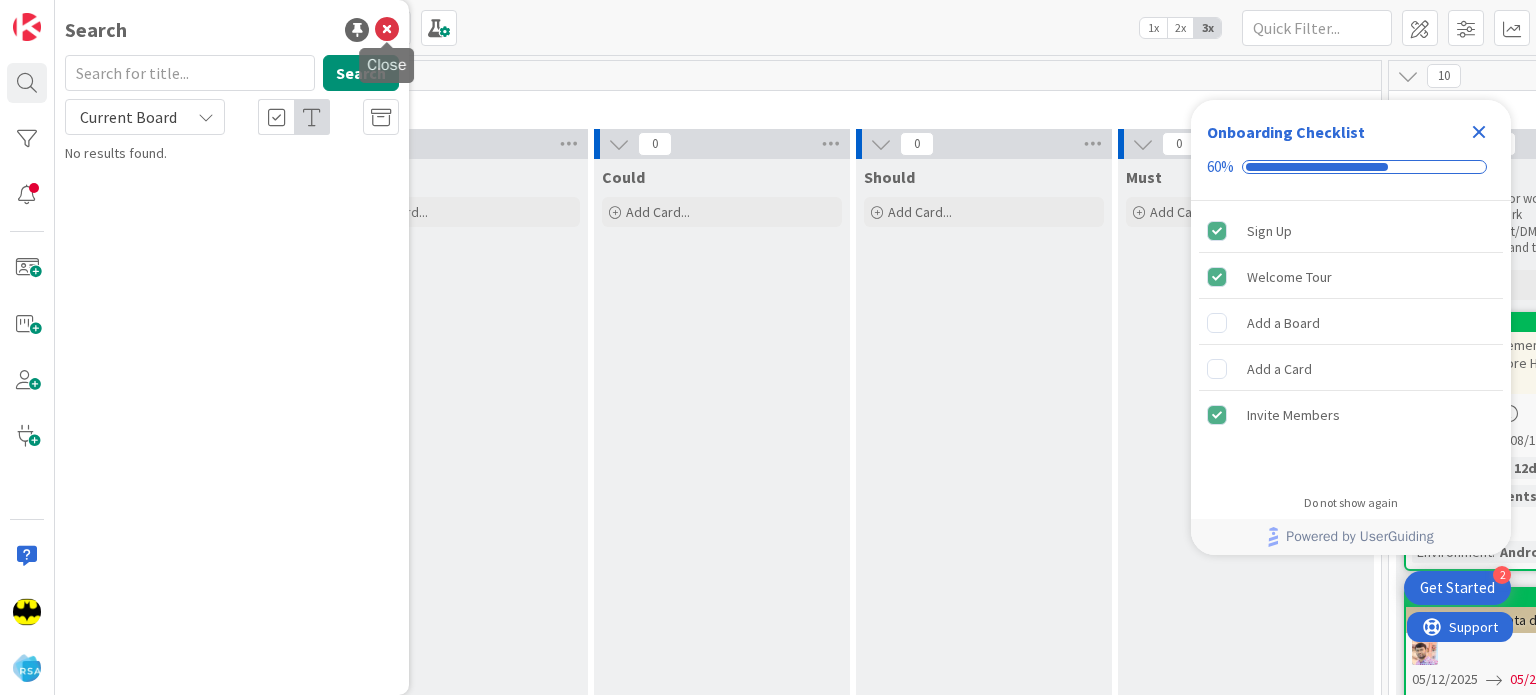 click at bounding box center (387, 30) 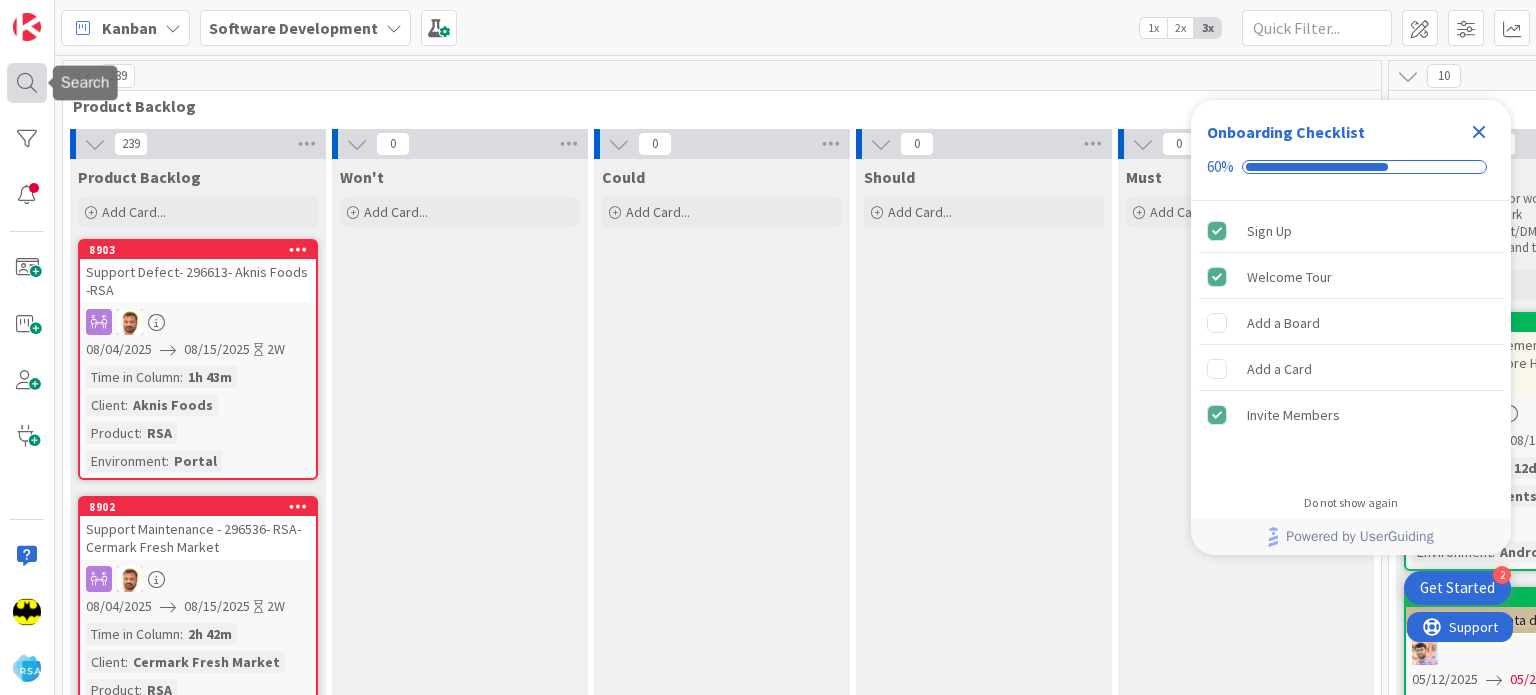 click at bounding box center [27, 83] 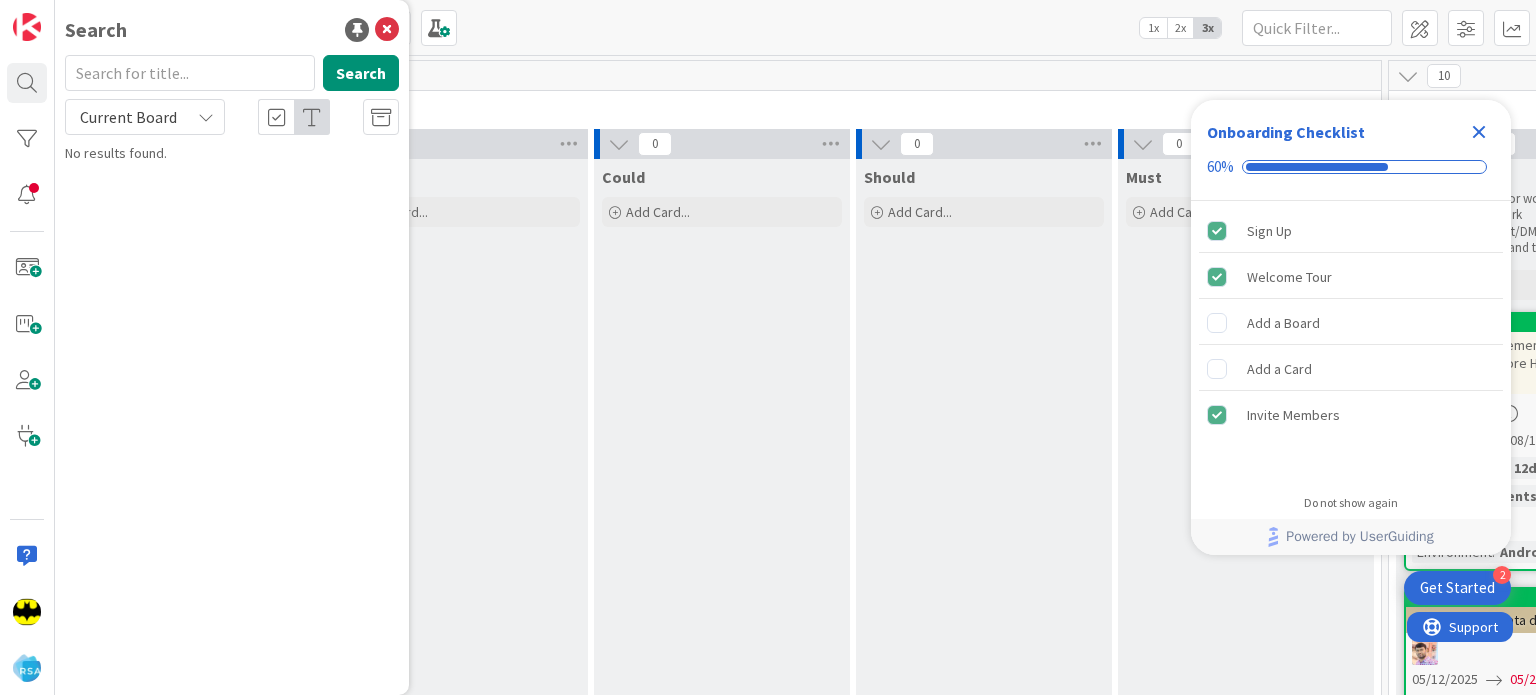 click at bounding box center (190, 73) 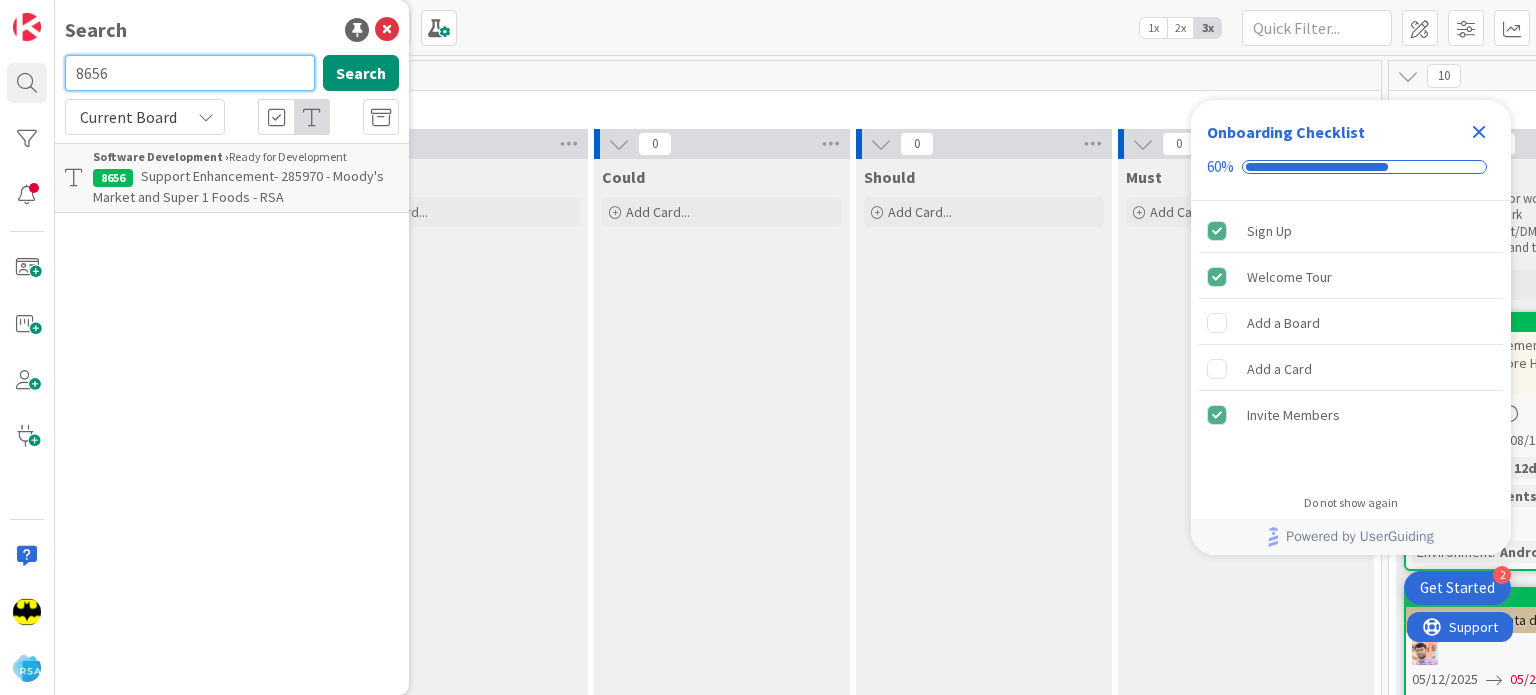 click on "8656" at bounding box center (190, 73) 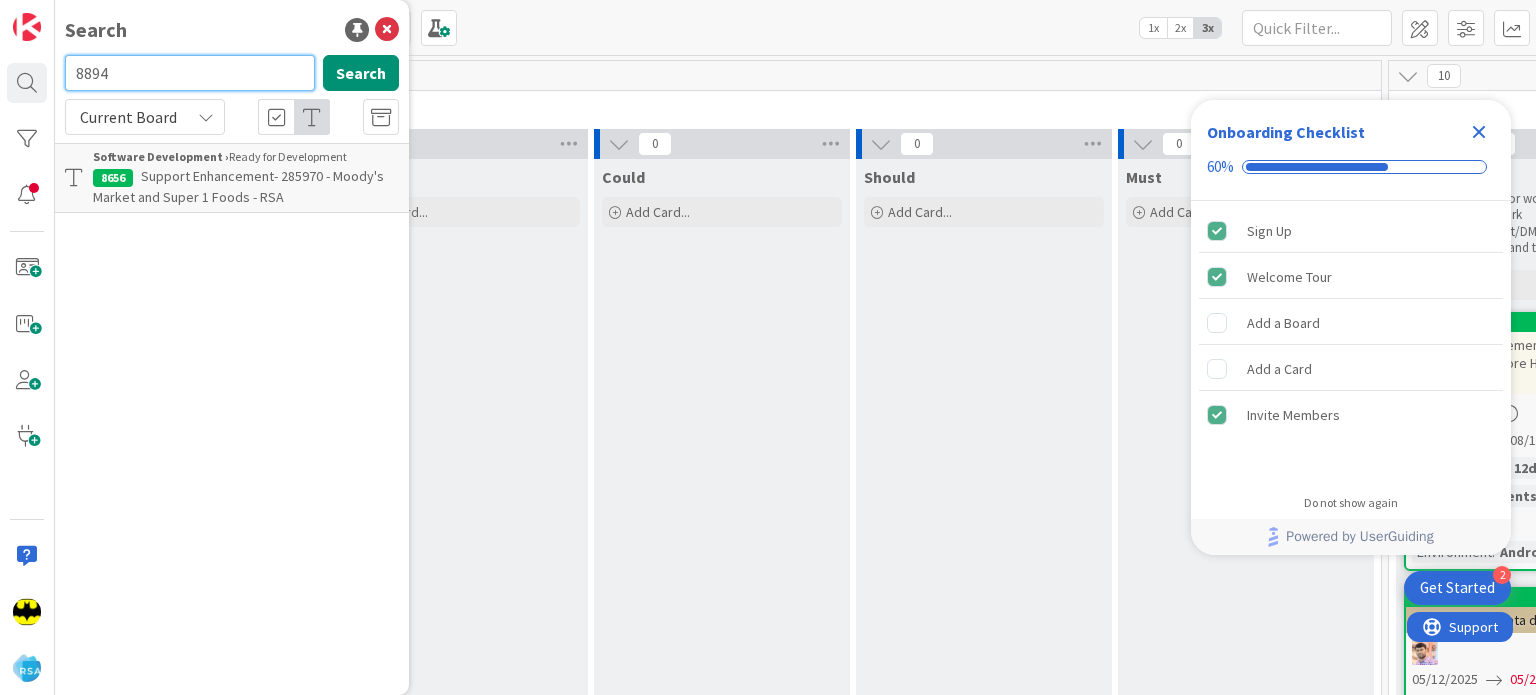type on "8894" 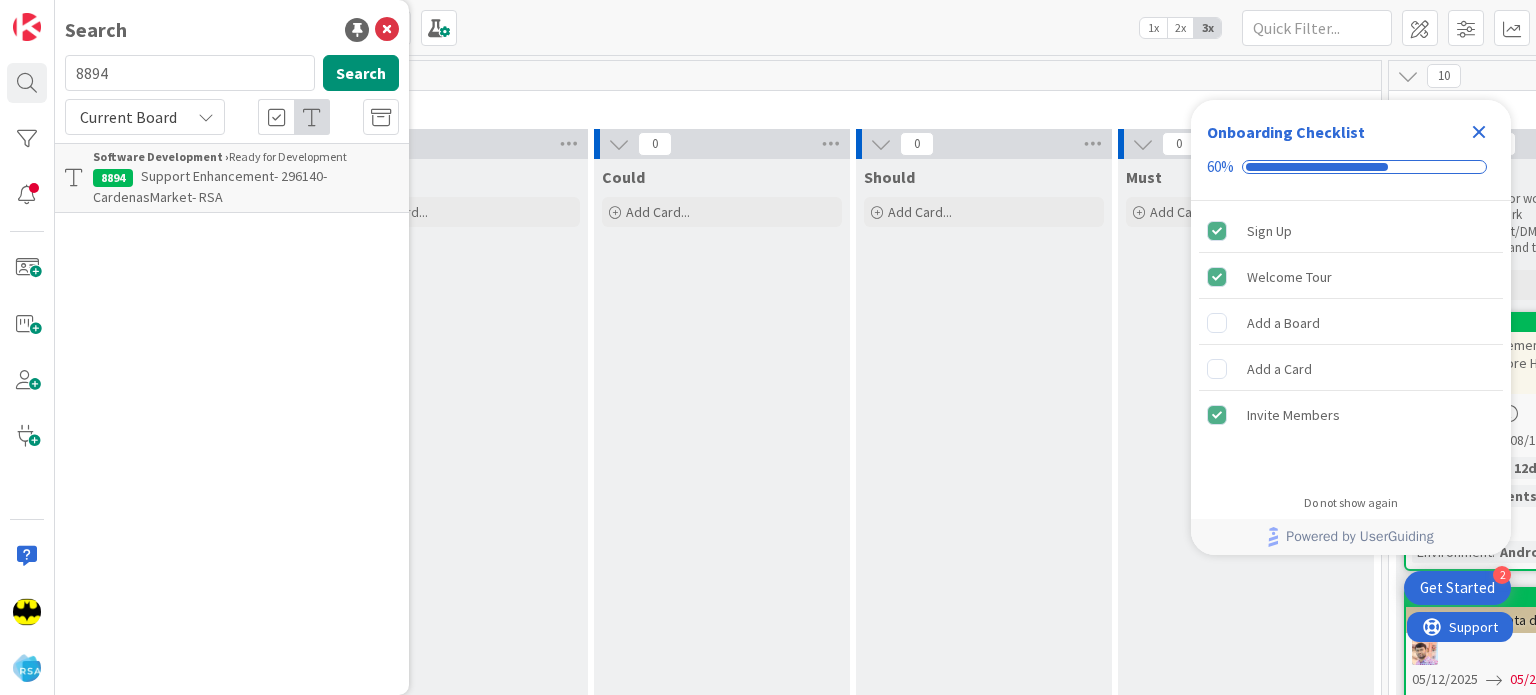 click on "[NUMBER] Won't Add Card..." at bounding box center (460, 2302) 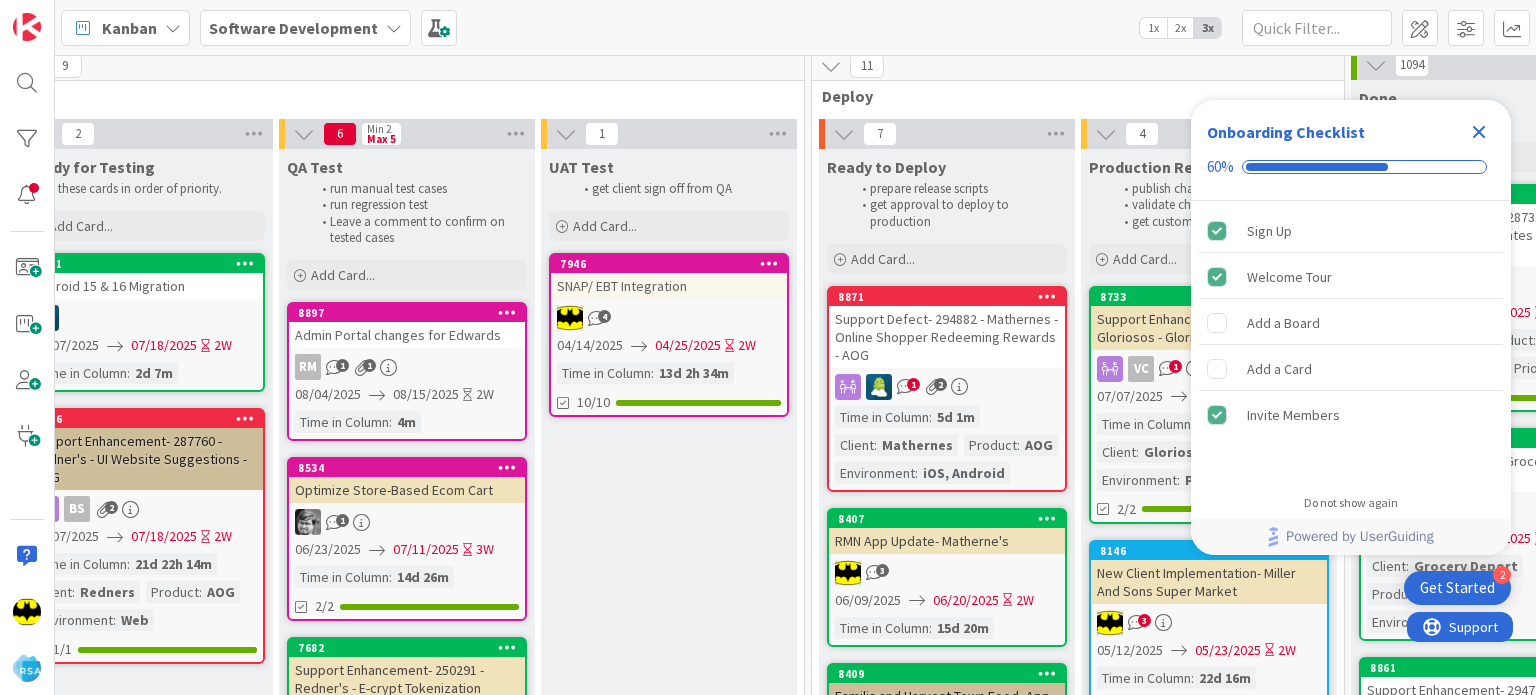scroll, scrollTop: 10, scrollLeft: 3521, axis: both 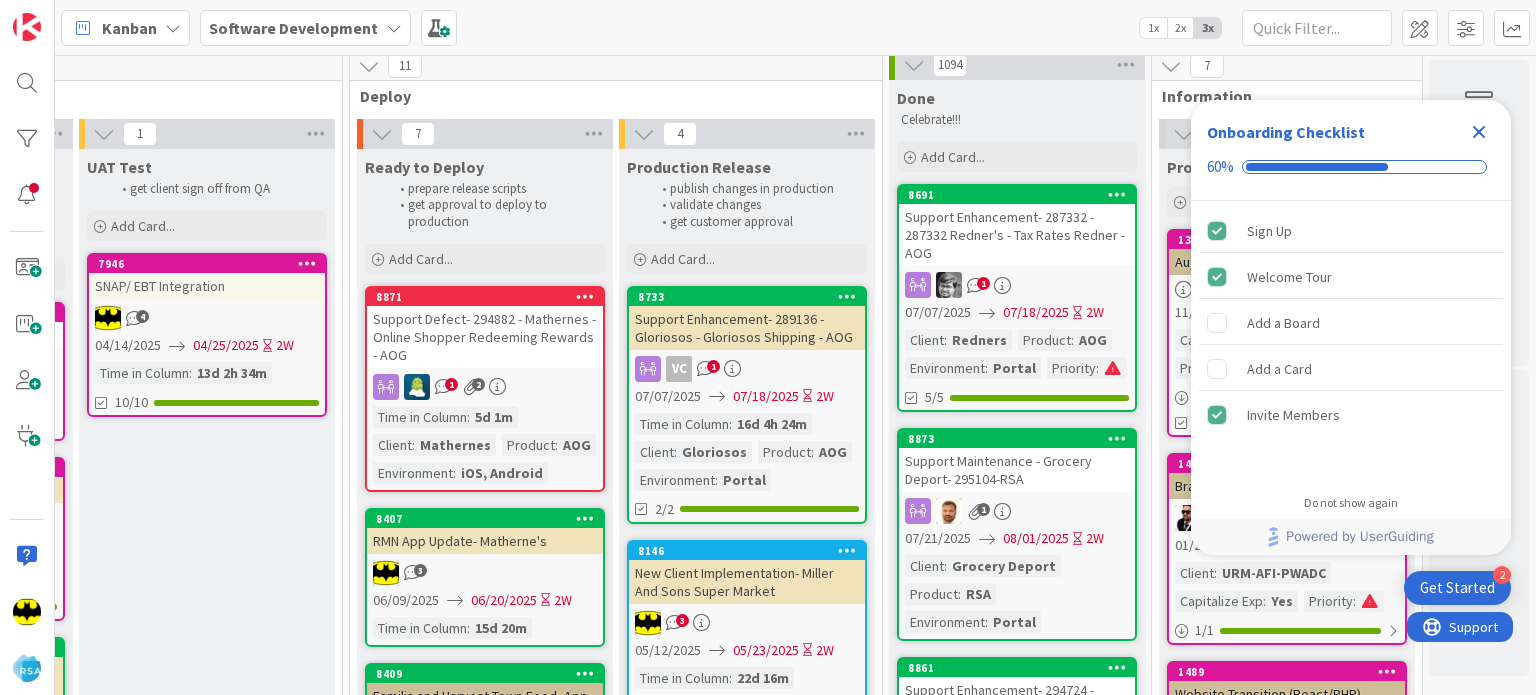 click 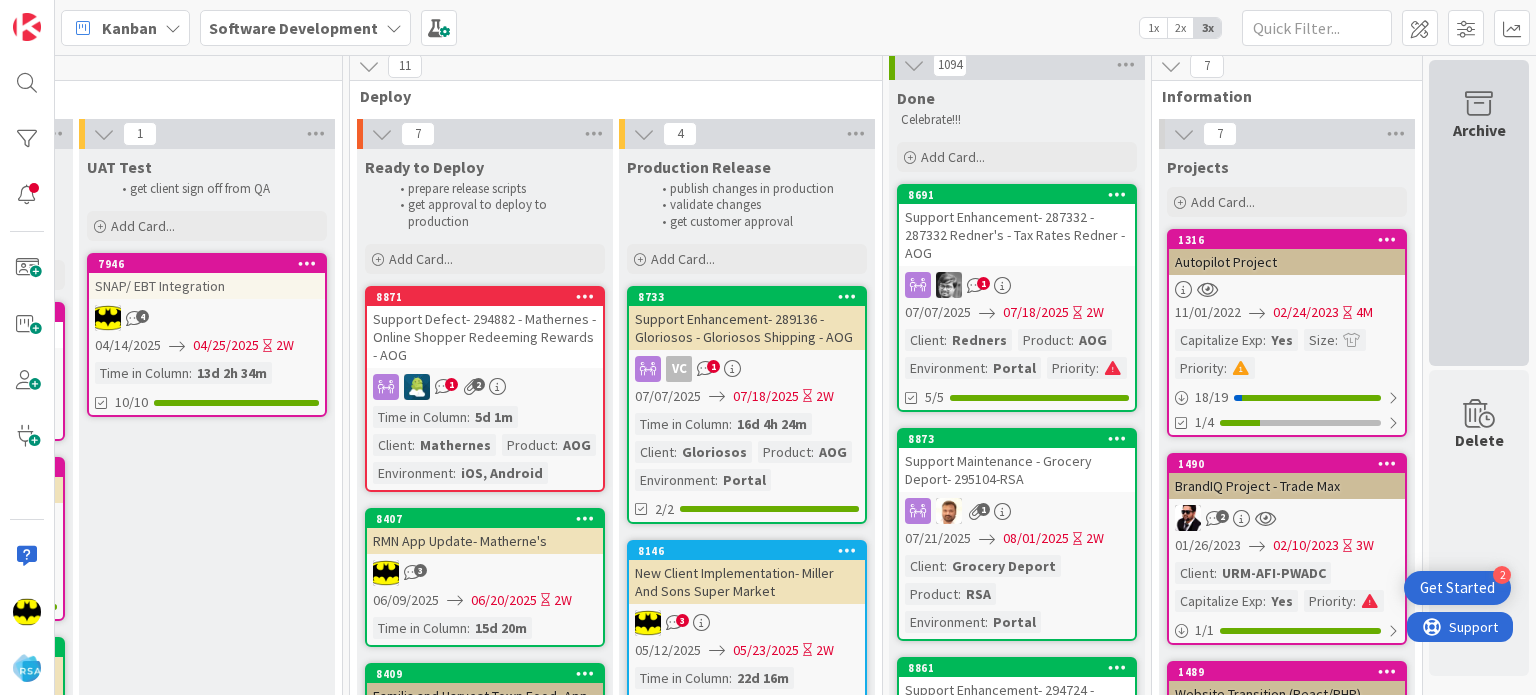 scroll, scrollTop: 0, scrollLeft: 0, axis: both 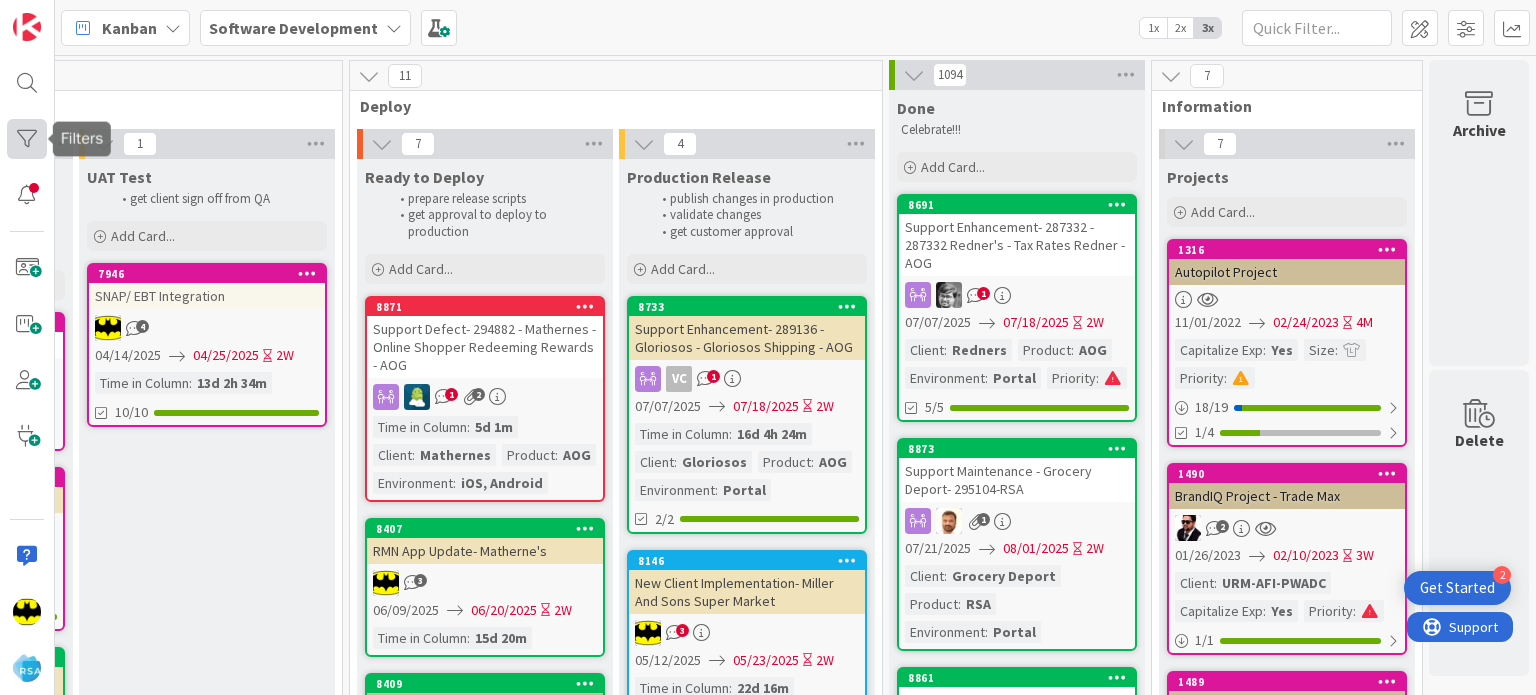 click at bounding box center [27, 139] 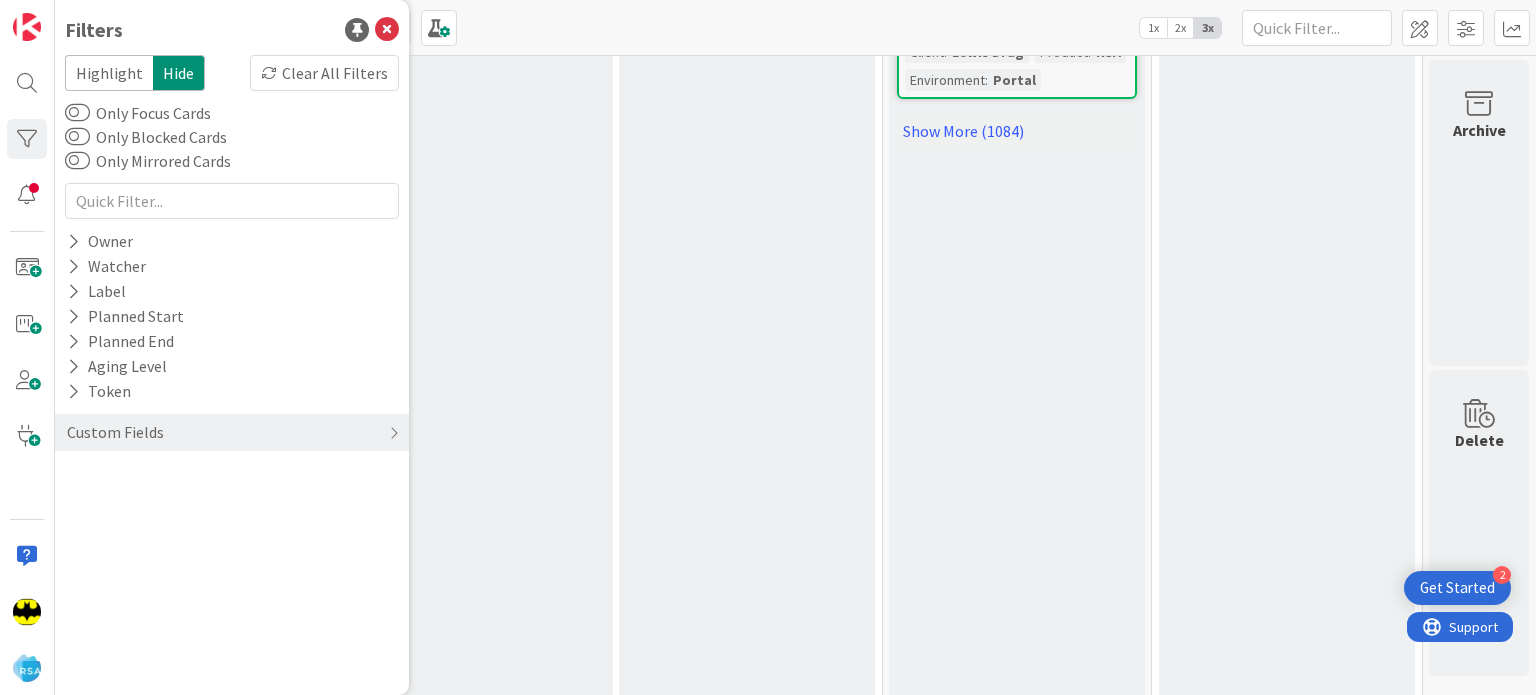 scroll, scrollTop: 2291, scrollLeft: 3521, axis: both 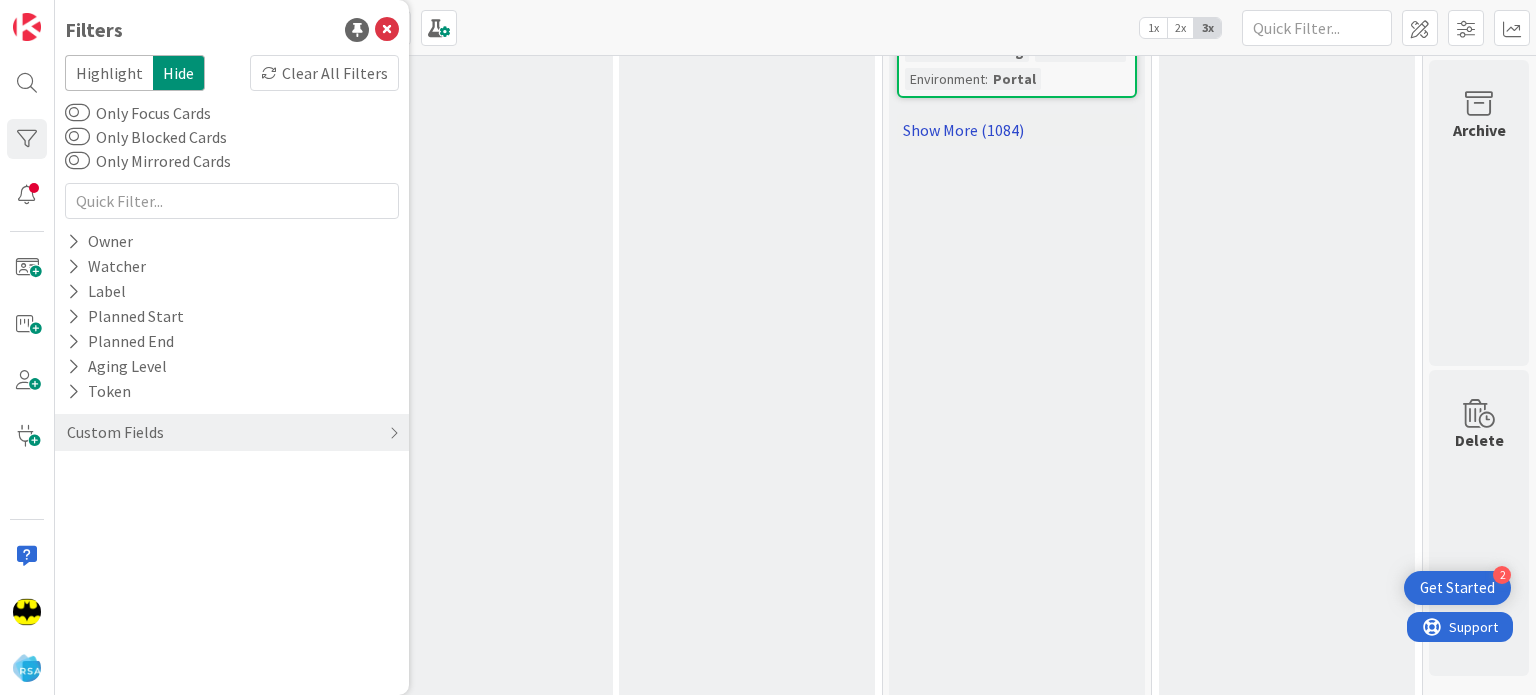 click on "Show More (1084)" at bounding box center [1017, 130] 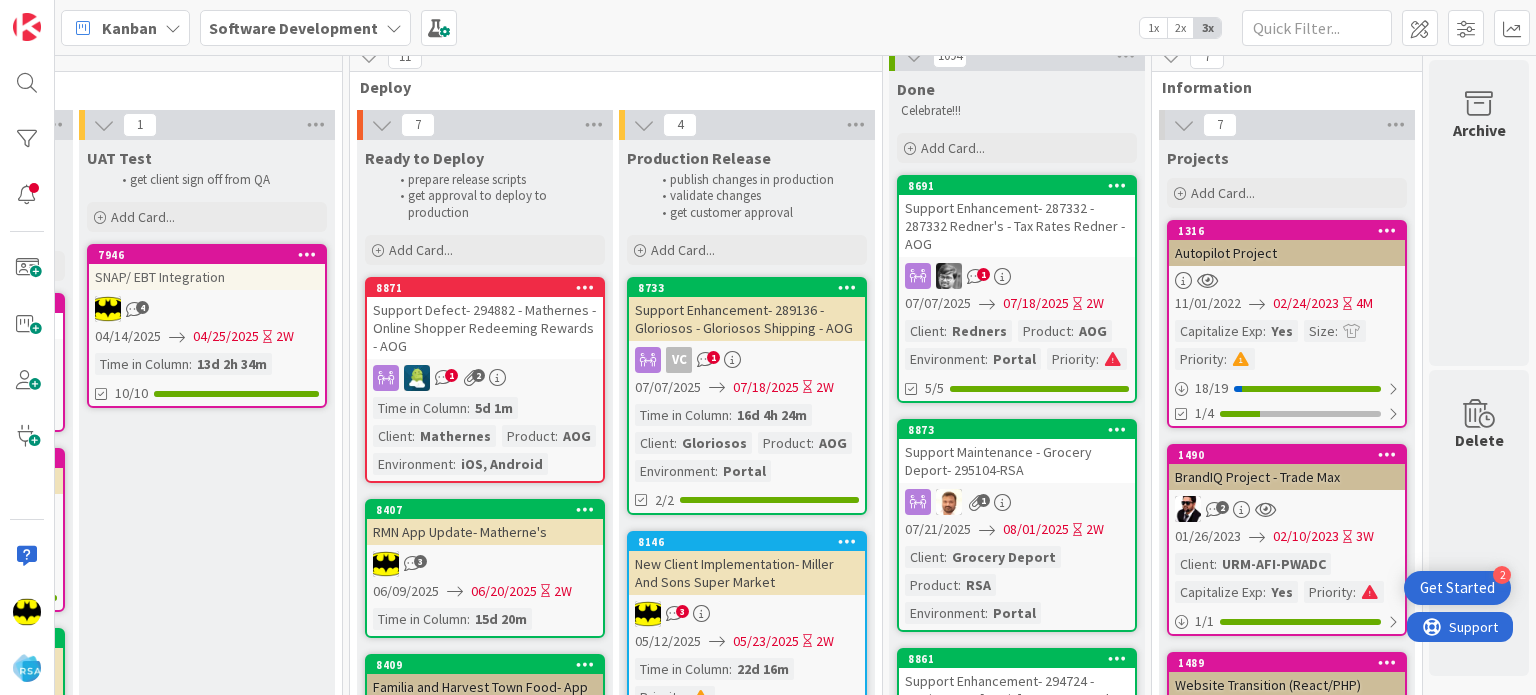 scroll, scrollTop: 0, scrollLeft: 3521, axis: horizontal 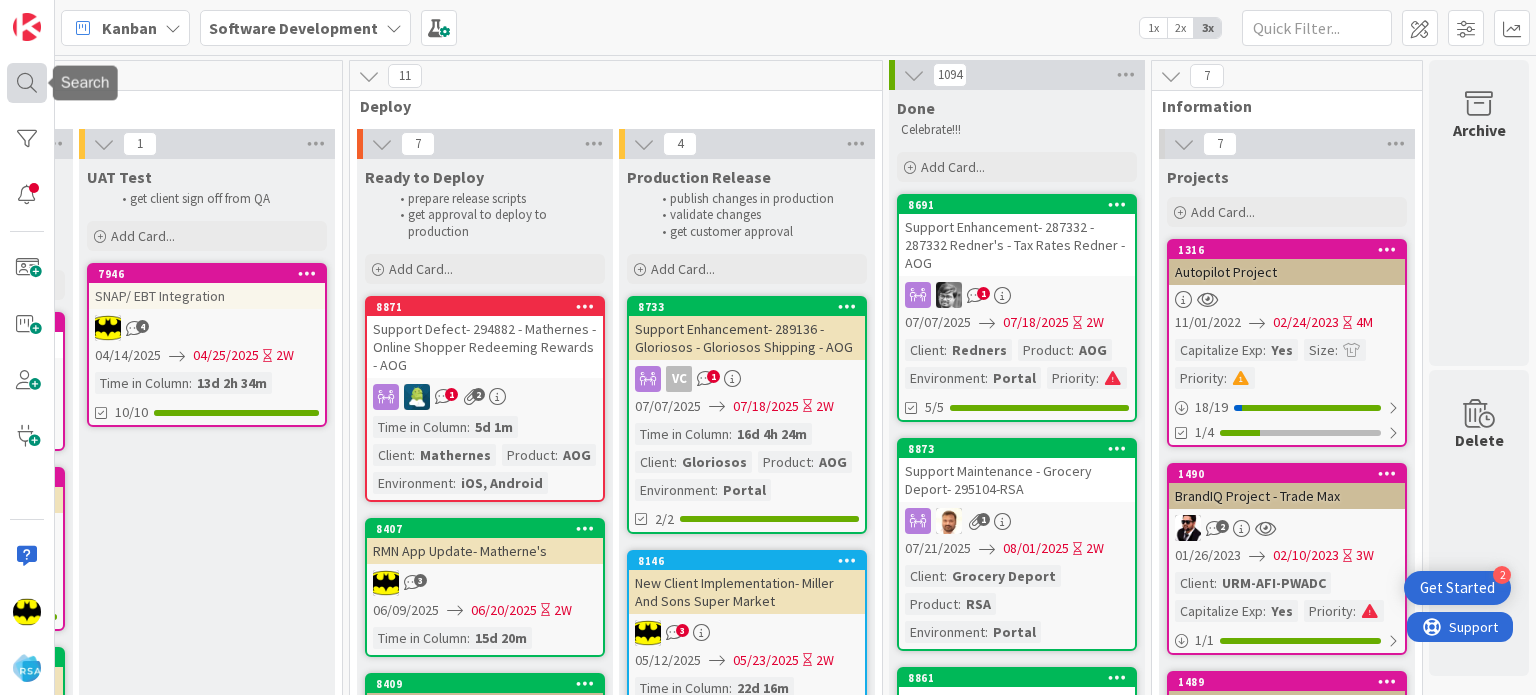 click at bounding box center (27, 83) 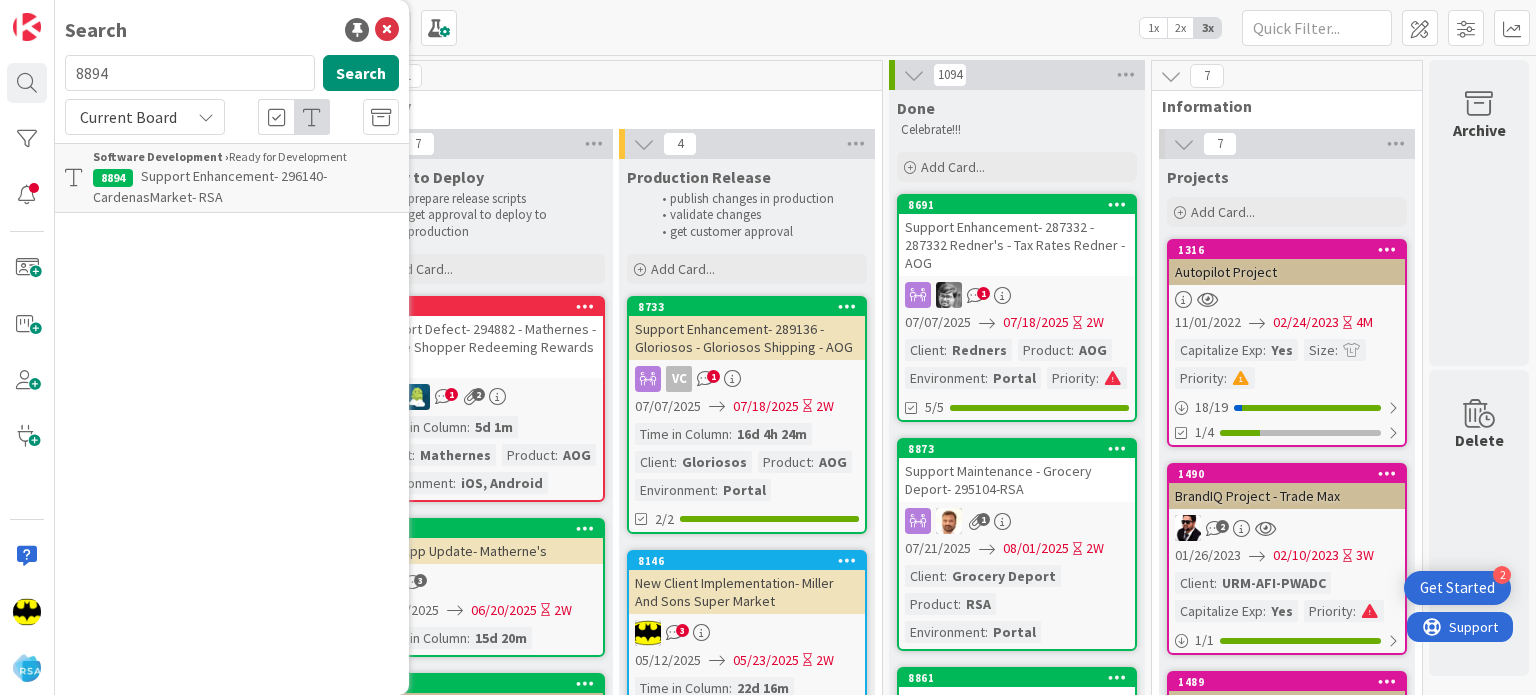 click on "8894" at bounding box center (190, 73) 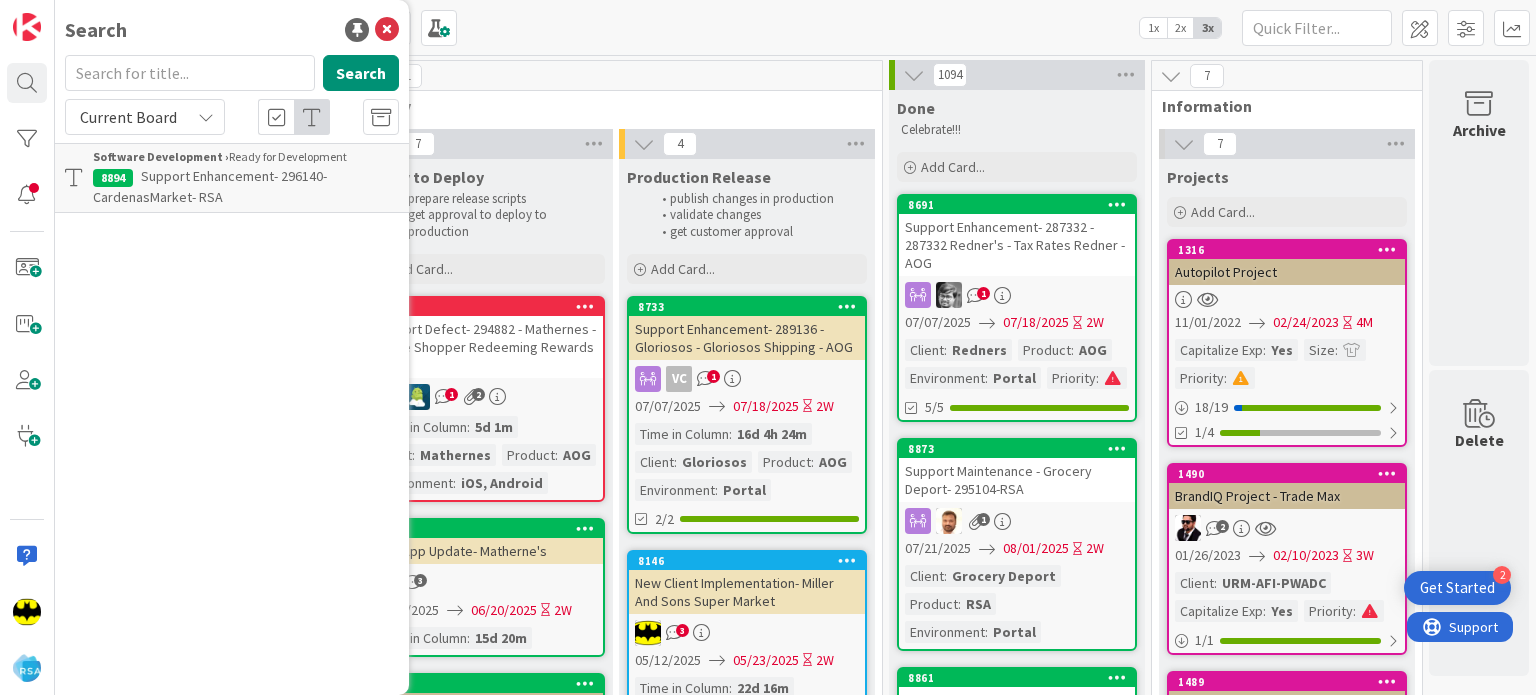 click on "Search" at bounding box center [232, 30] 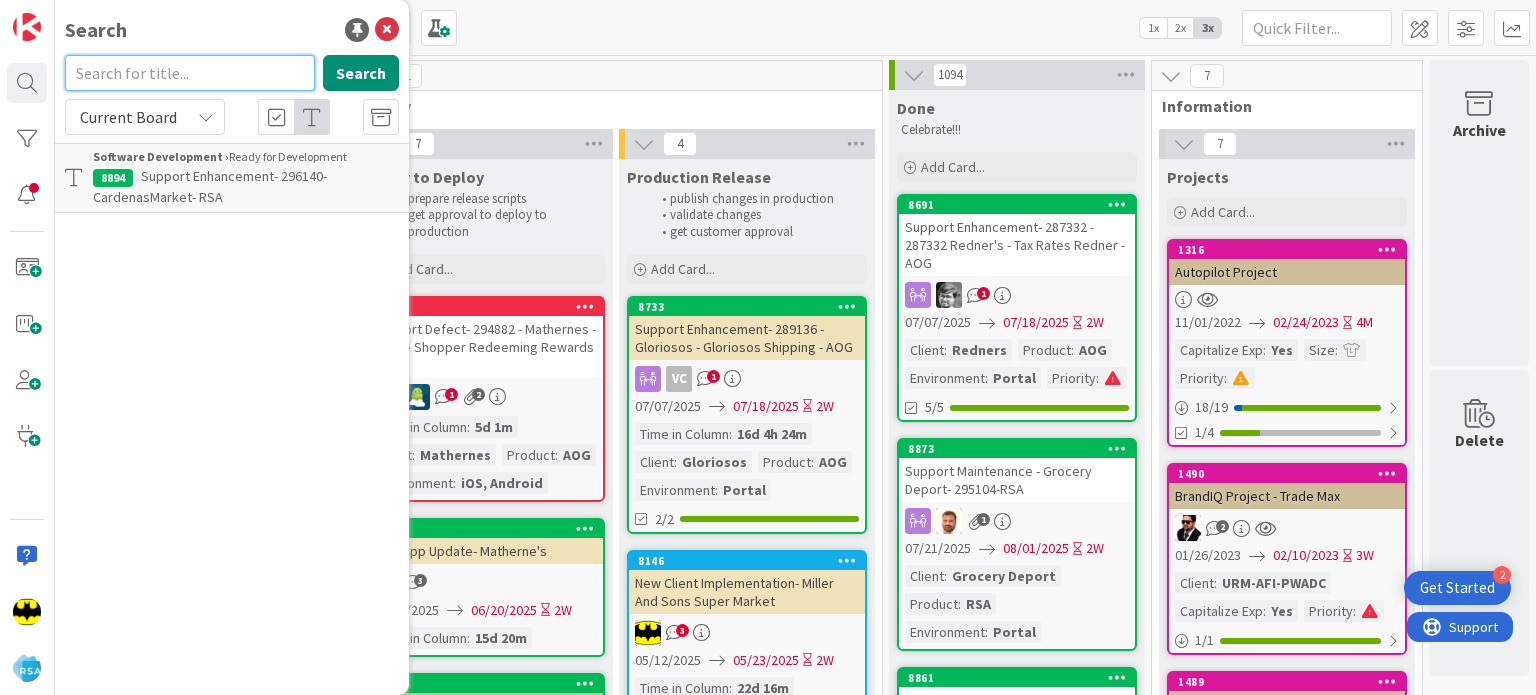 click at bounding box center [190, 73] 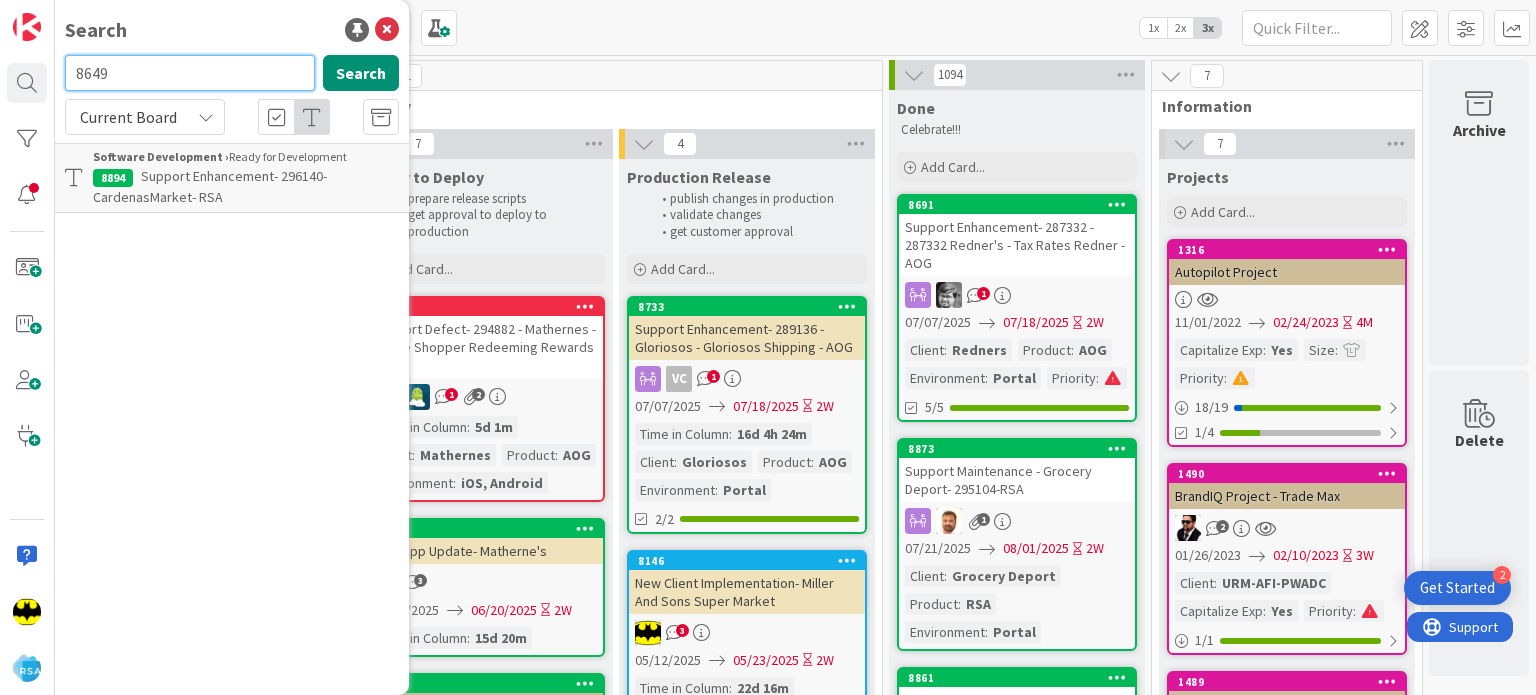 type on "8649" 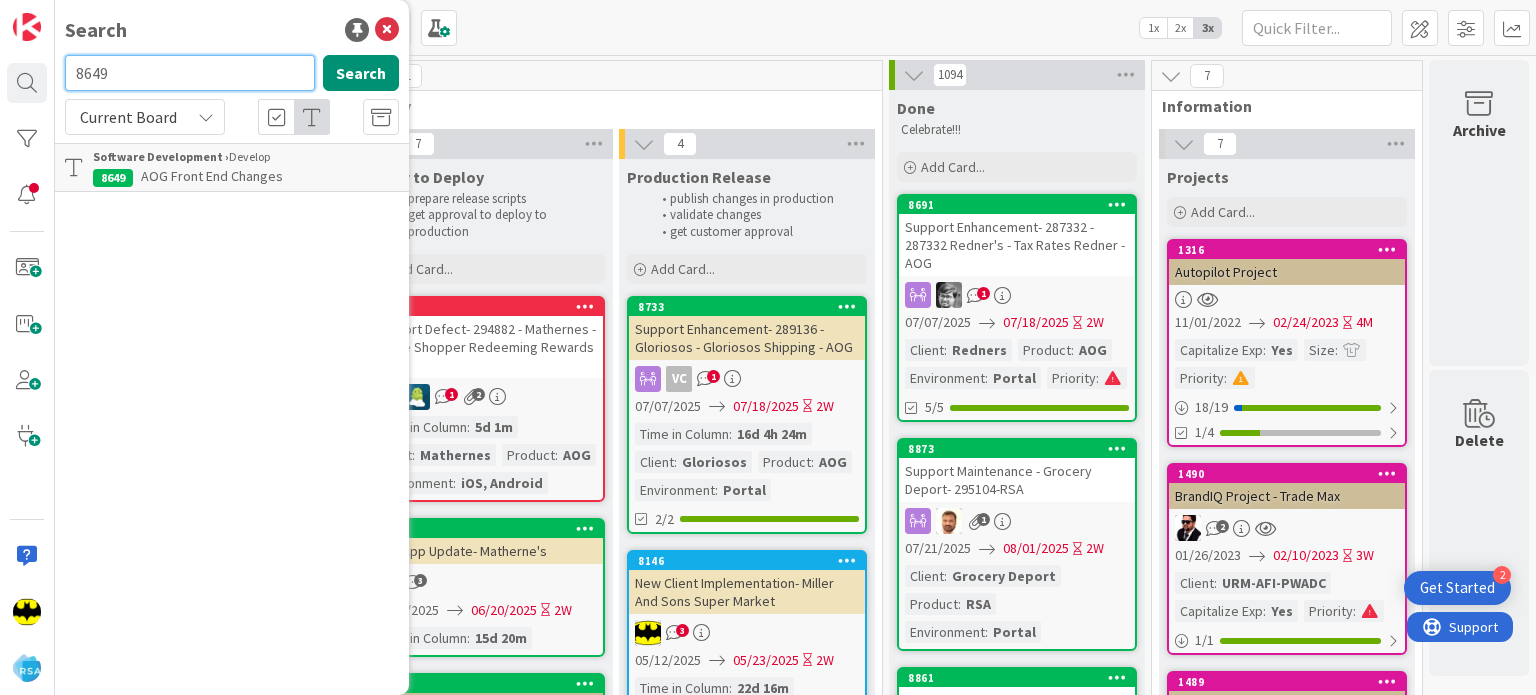 click on "8649" at bounding box center [190, 73] 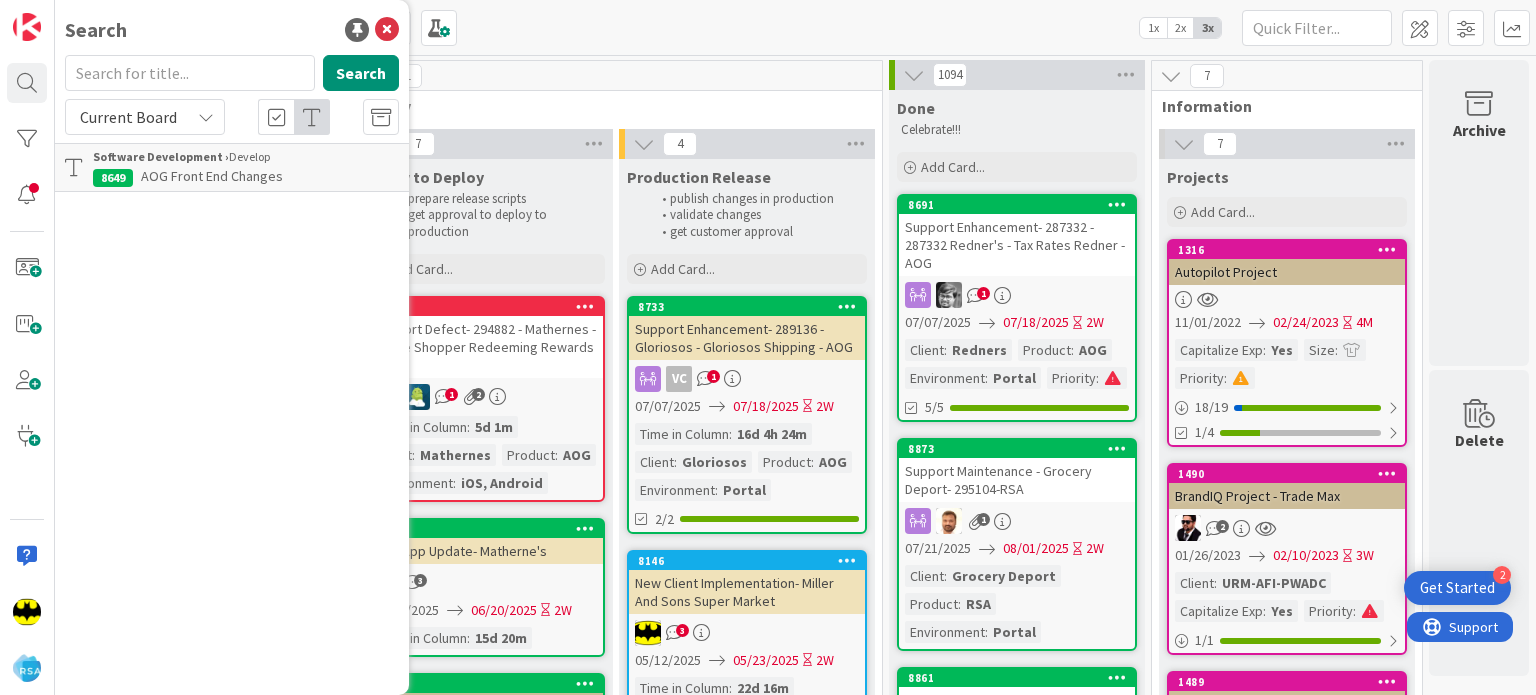 click on "Search" at bounding box center (232, 30) 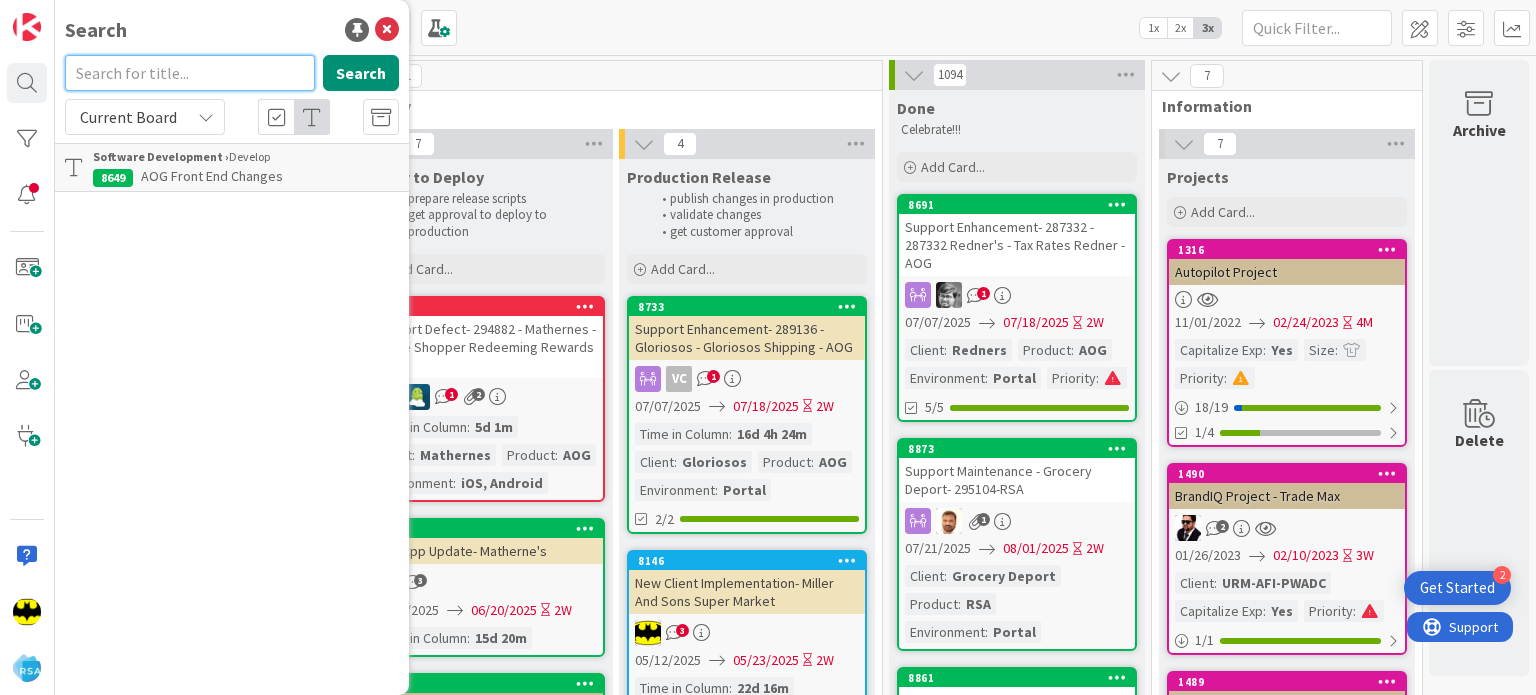 click at bounding box center [190, 73] 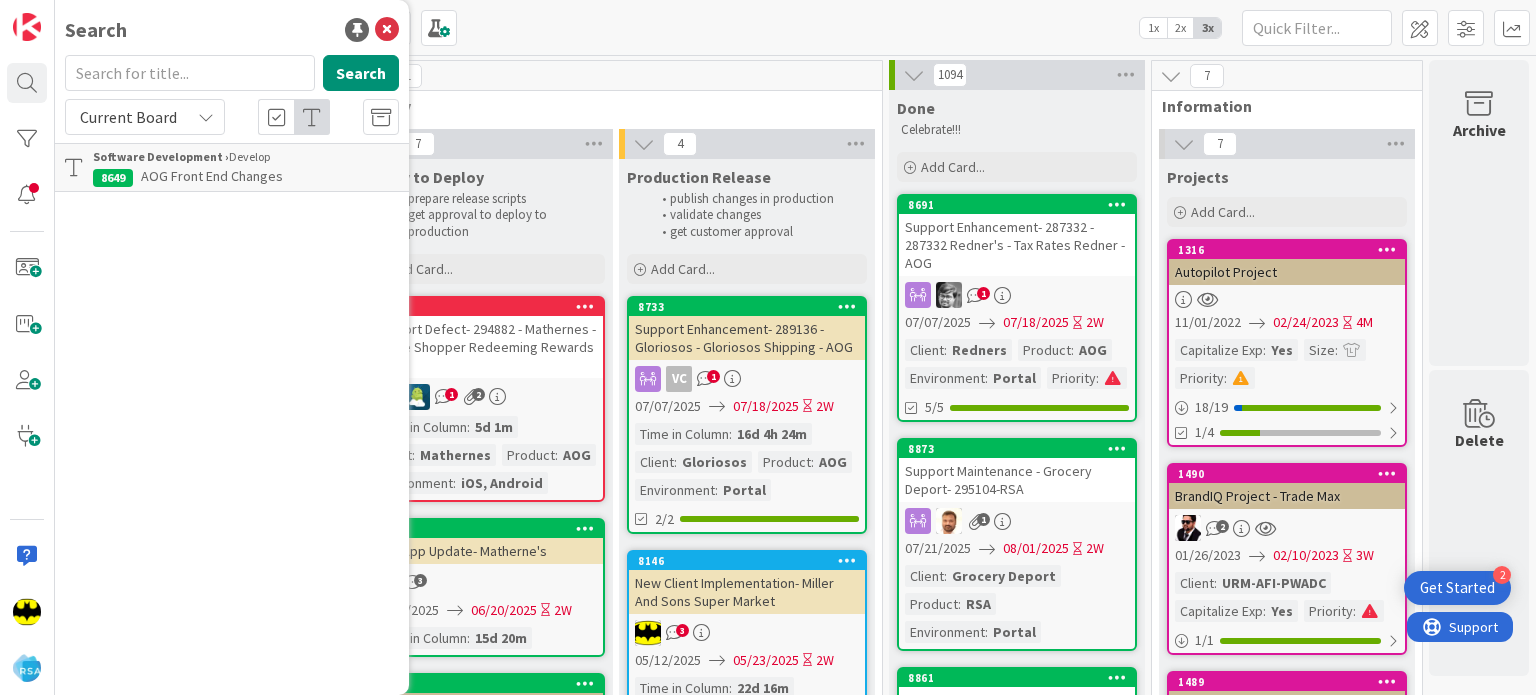 click on "Search" at bounding box center [232, 30] 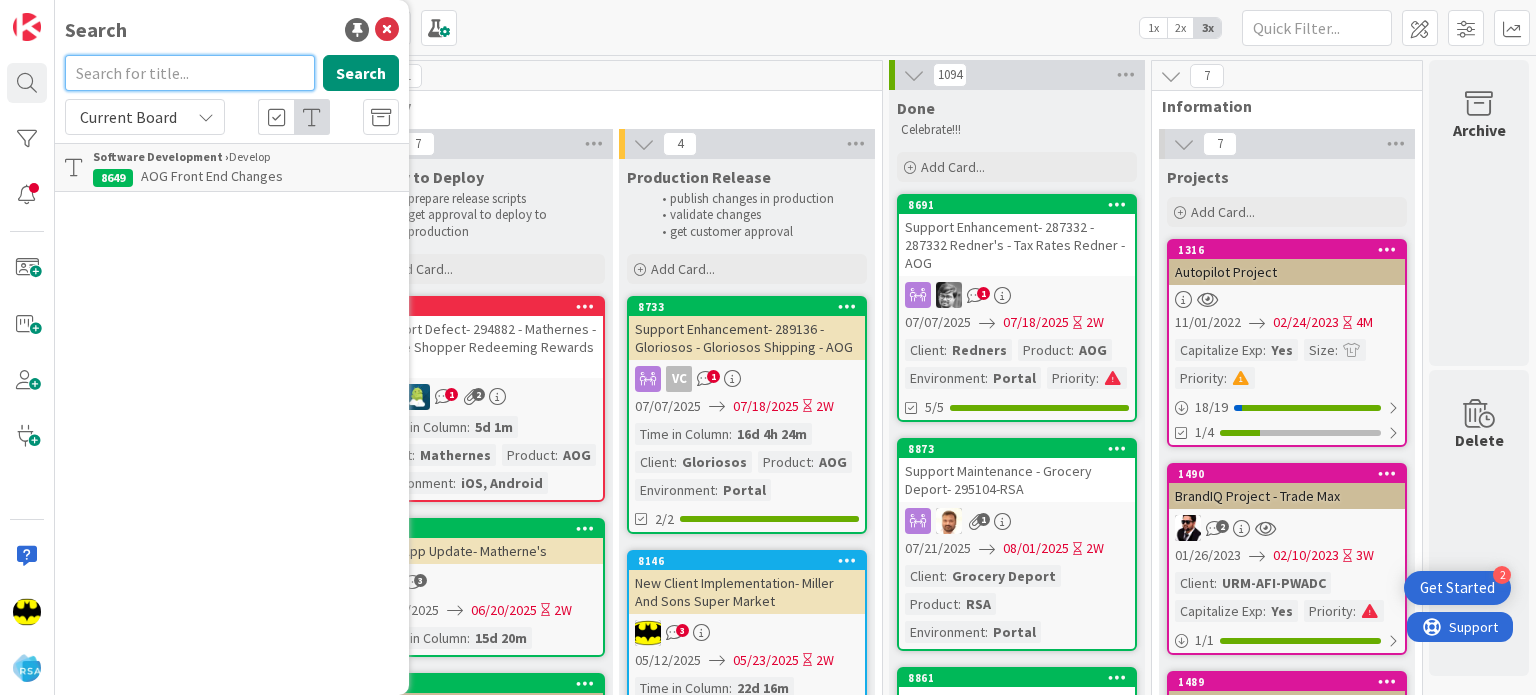 click at bounding box center (190, 73) 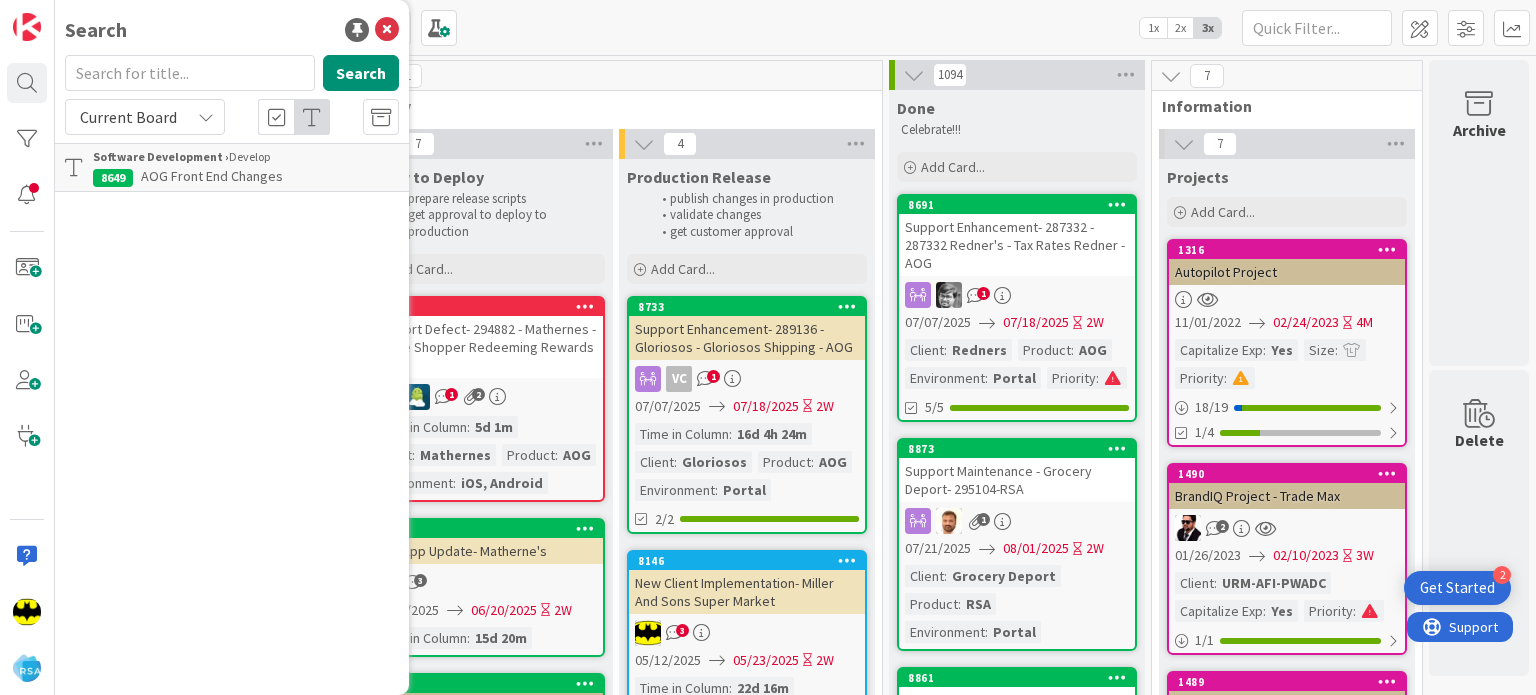 click on "Search" at bounding box center [232, 30] 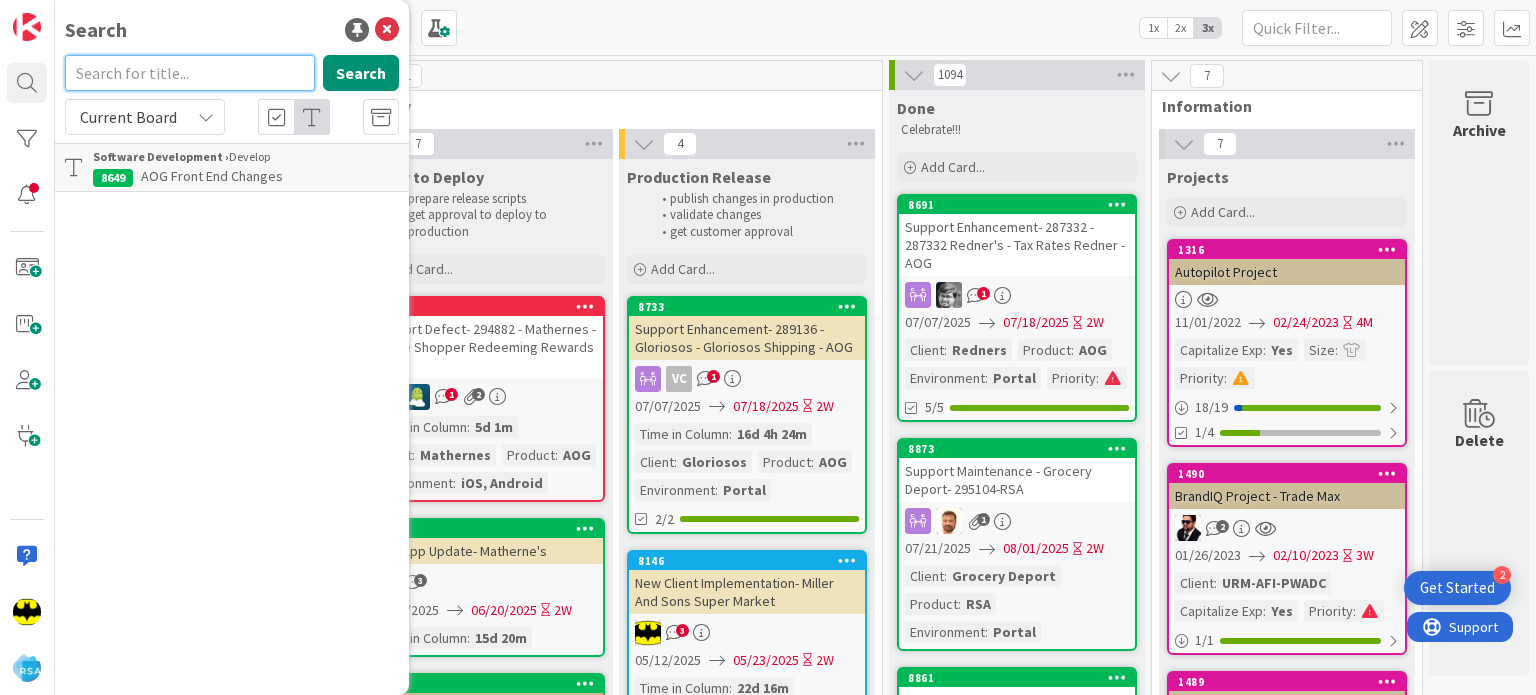 click at bounding box center (190, 73) 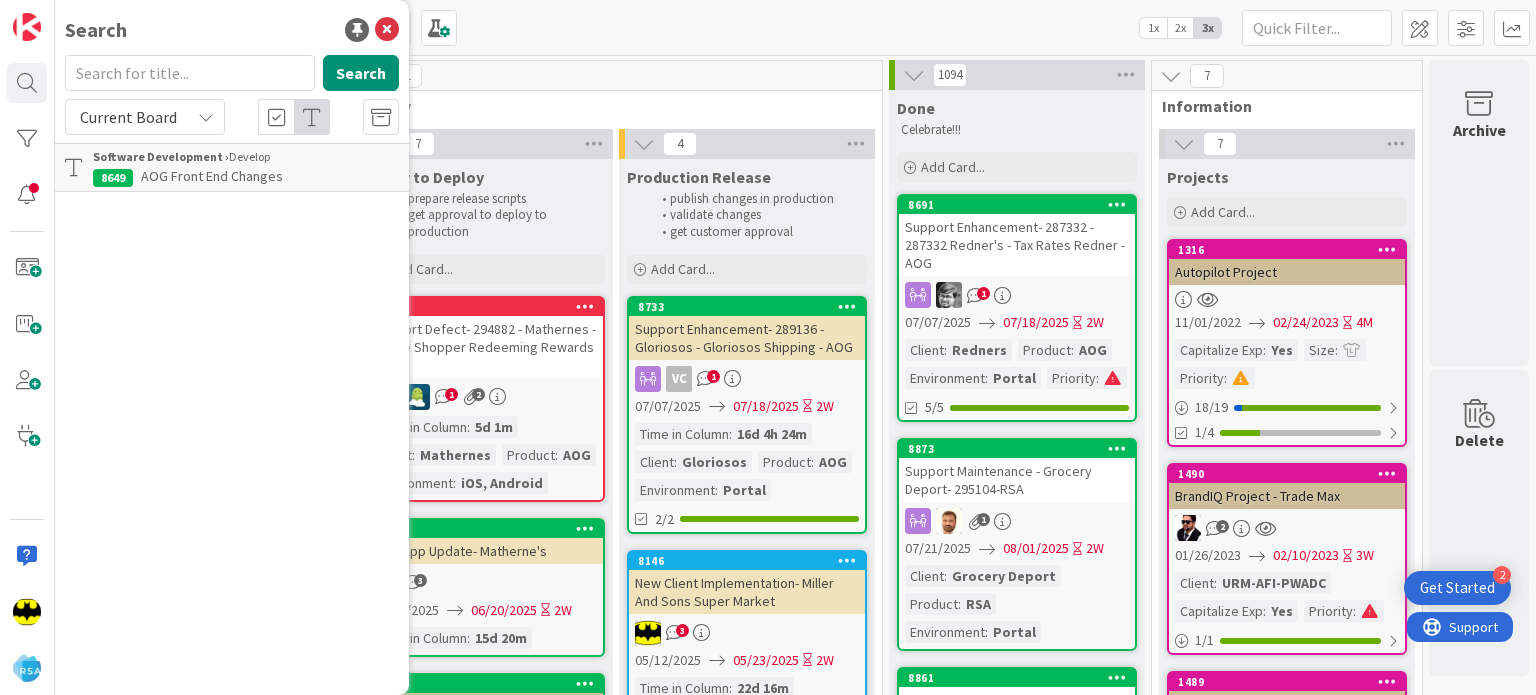 click on "Search Search Current Board Software Development ›  Develop 8649 AOG Front End Changes" at bounding box center (232, 347) 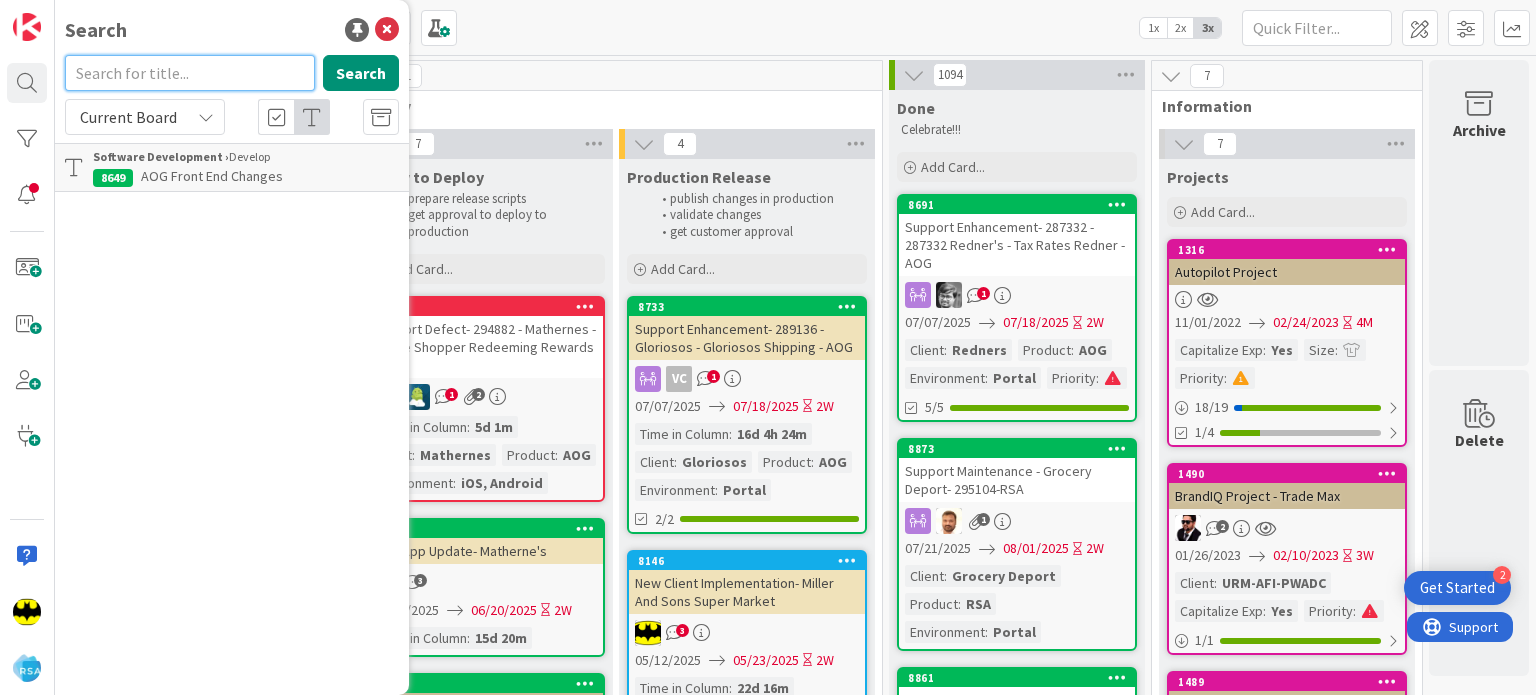 click at bounding box center (190, 73) 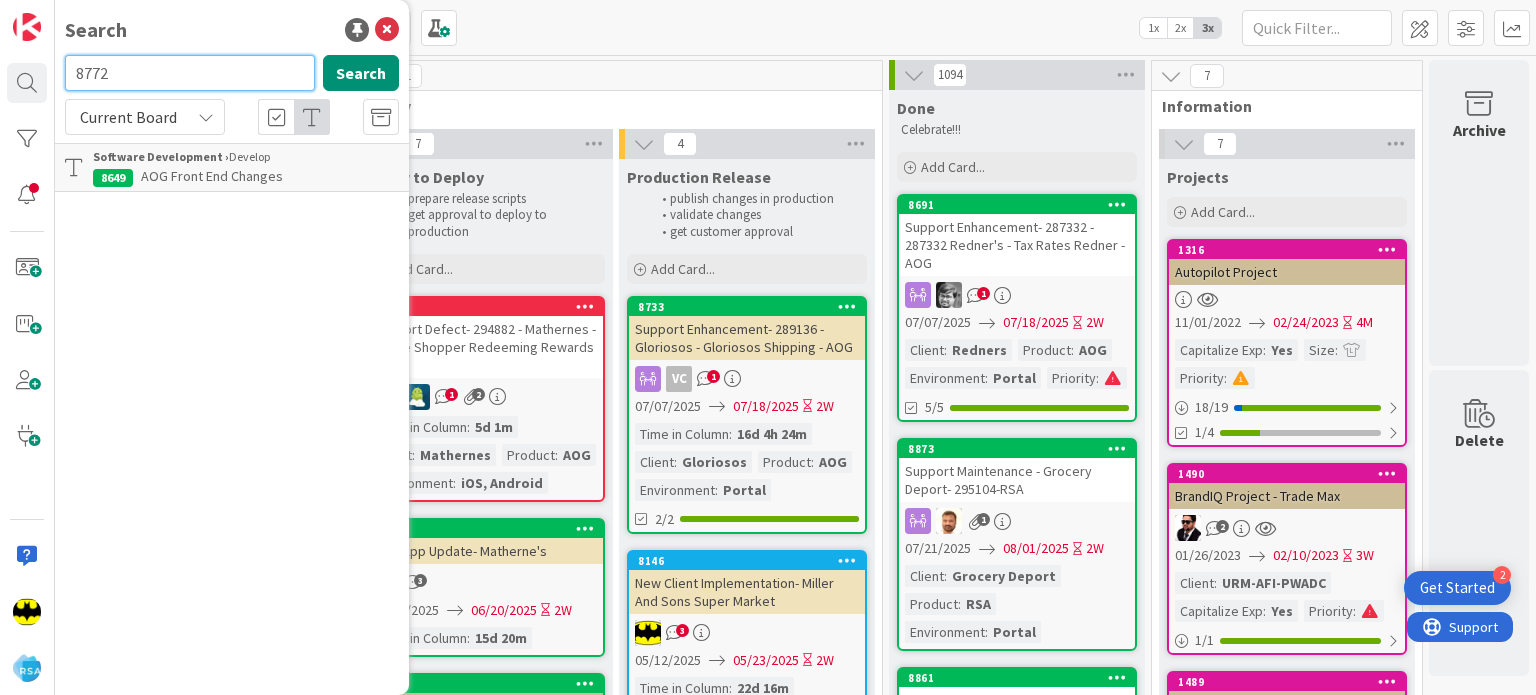 type on "8772" 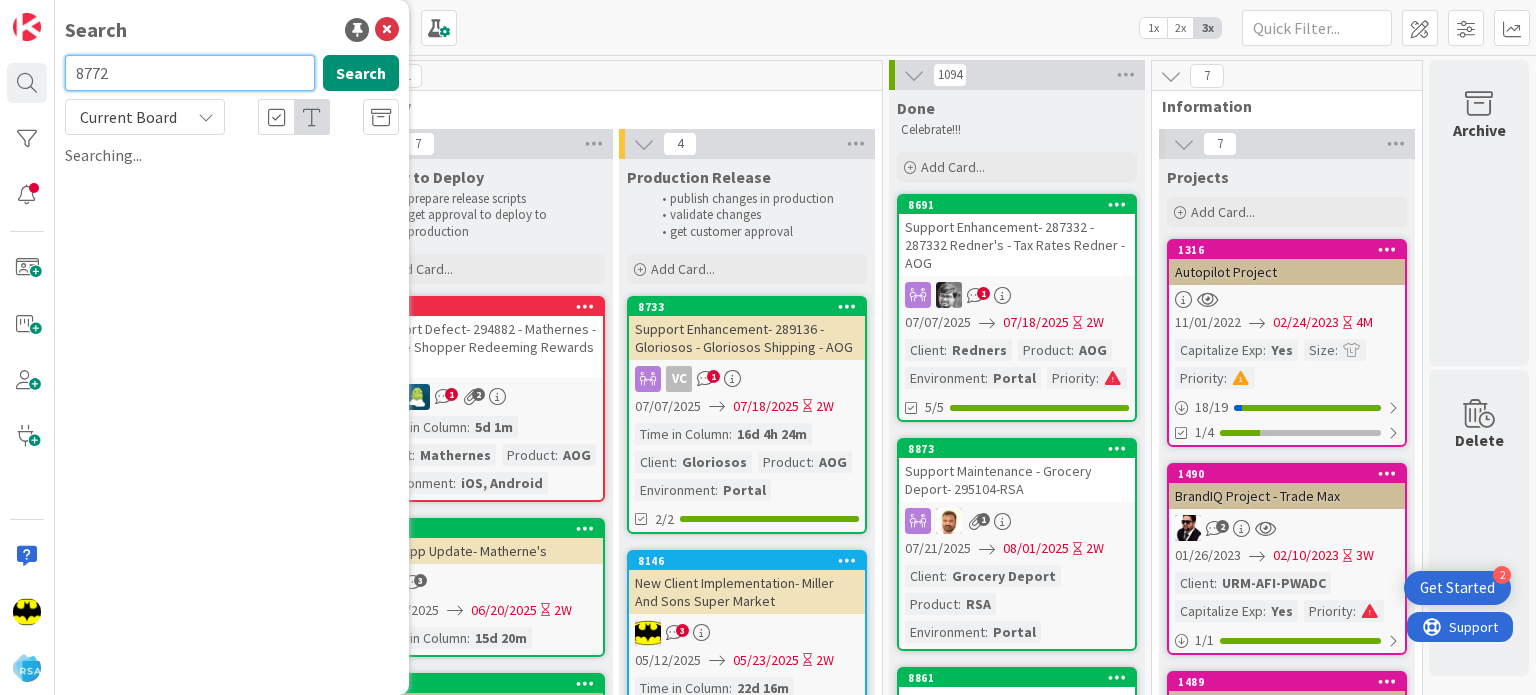 click on "8772" at bounding box center [190, 73] 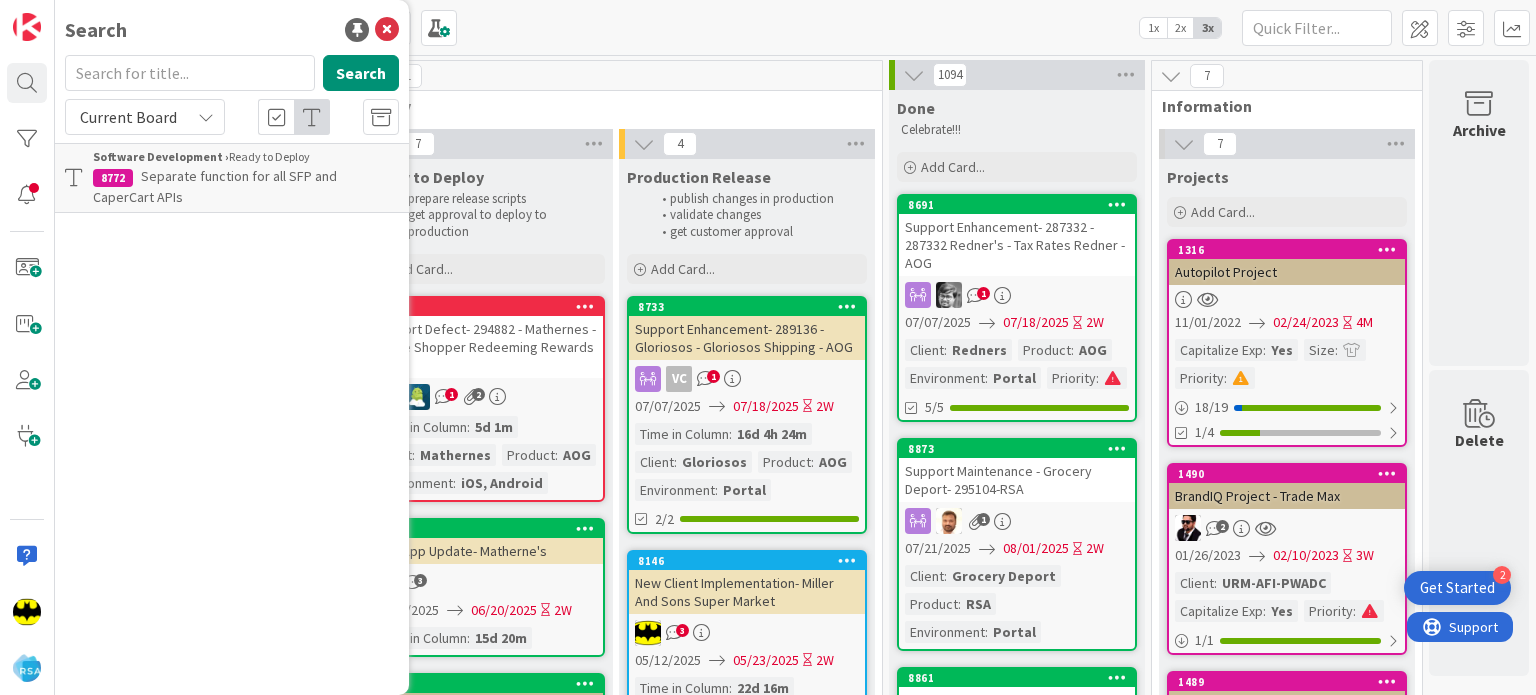 click on "Search" at bounding box center [232, 30] 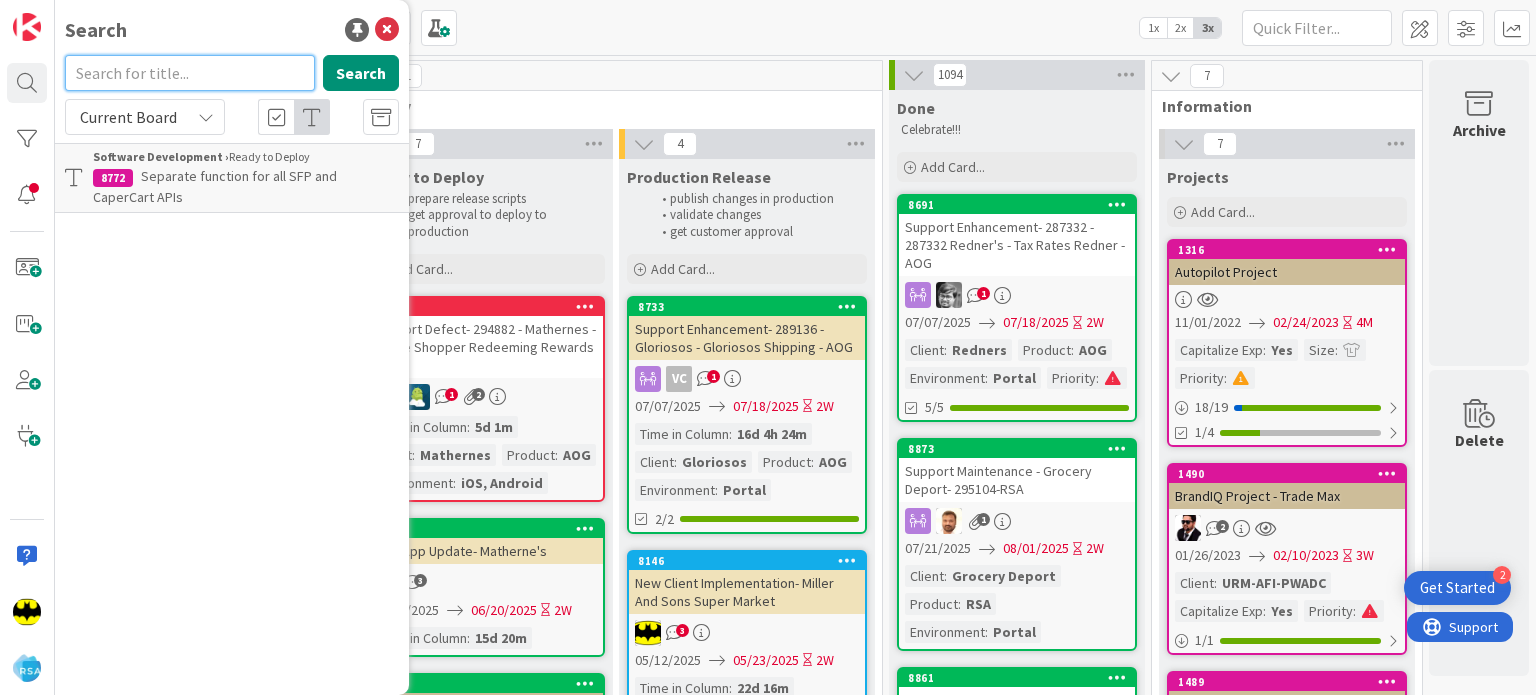 click at bounding box center (190, 73) 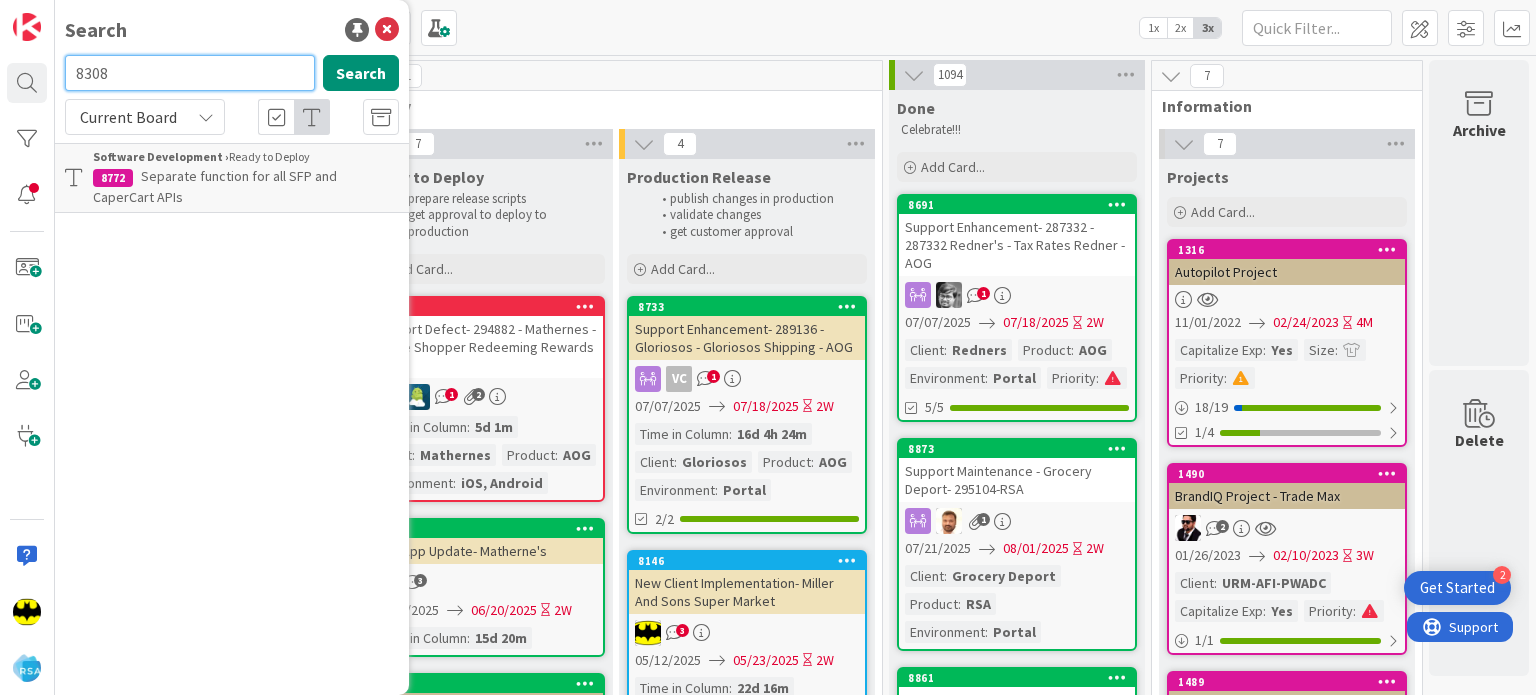 type on "8308" 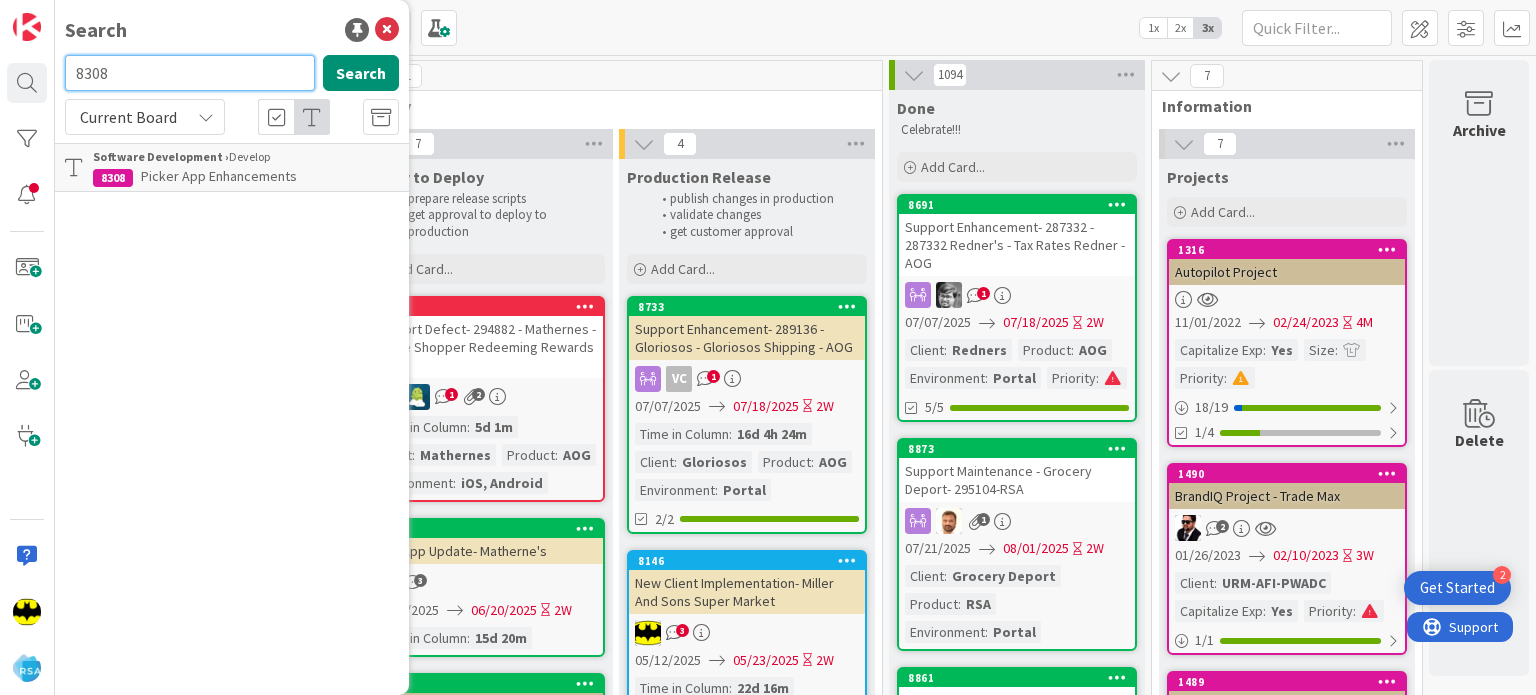 click on "8308" at bounding box center [190, 73] 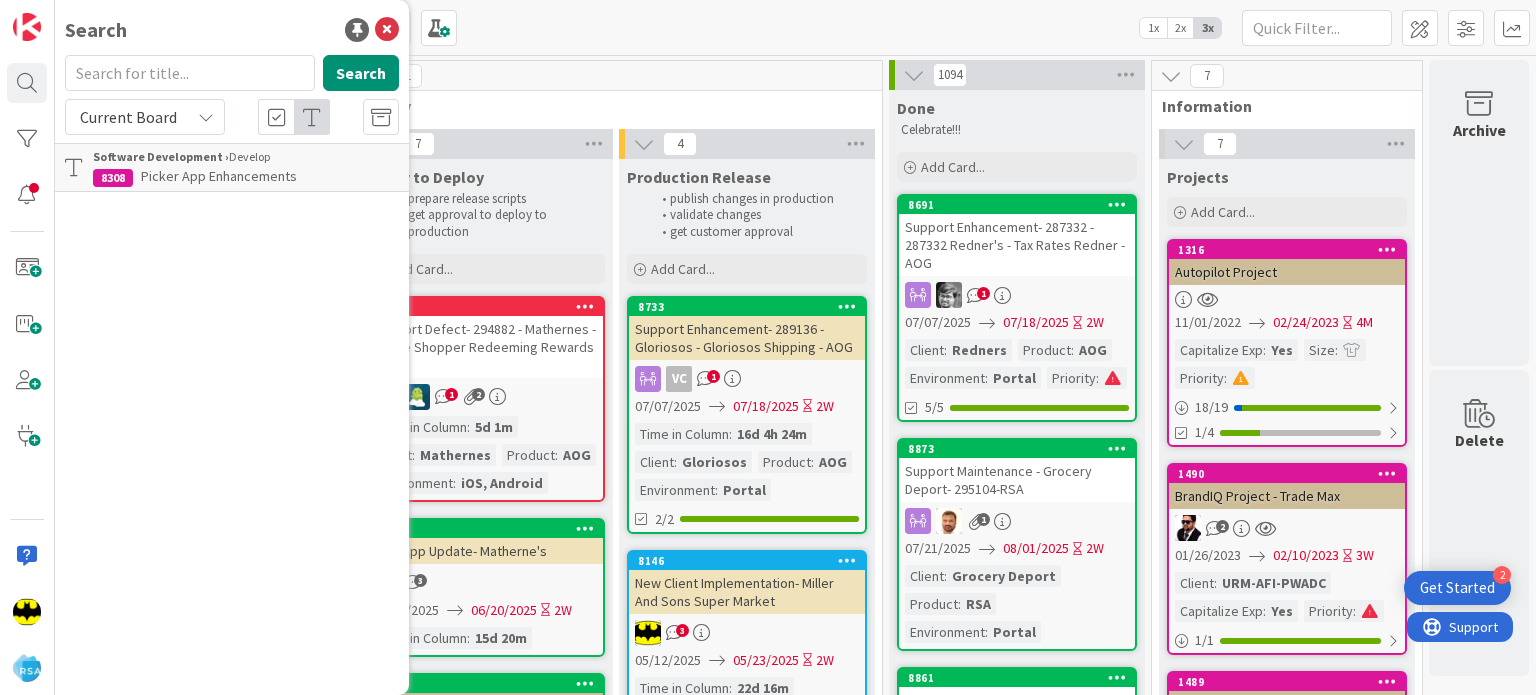 click on "Search" at bounding box center [232, 30] 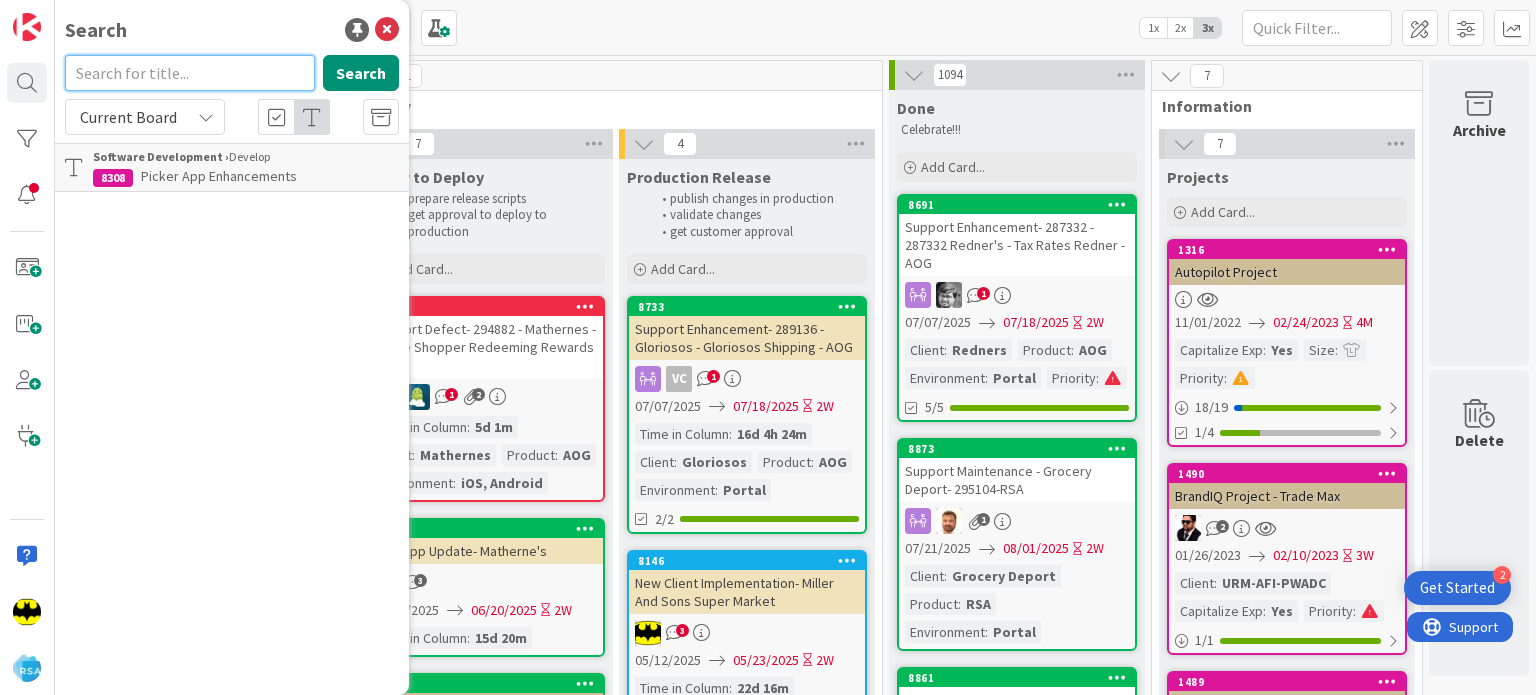 click at bounding box center [190, 73] 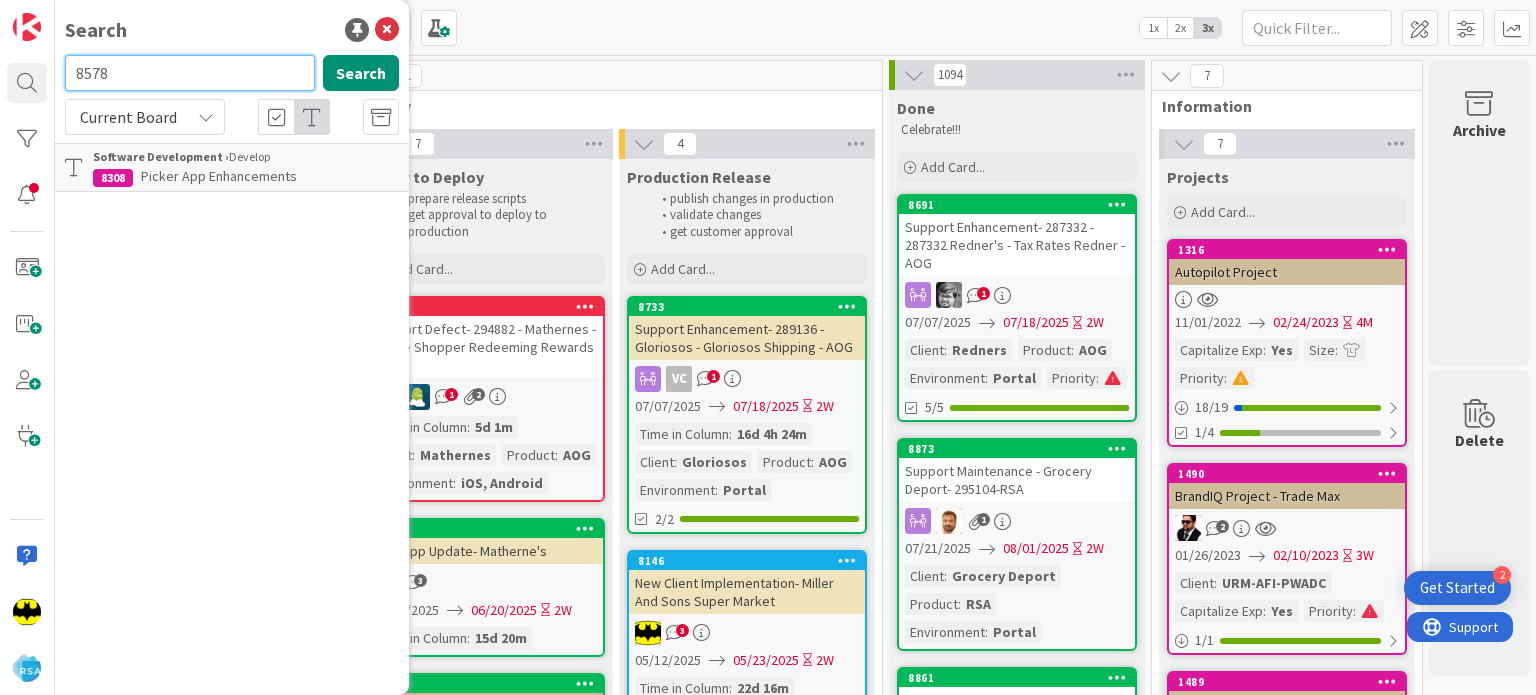 type on "8578" 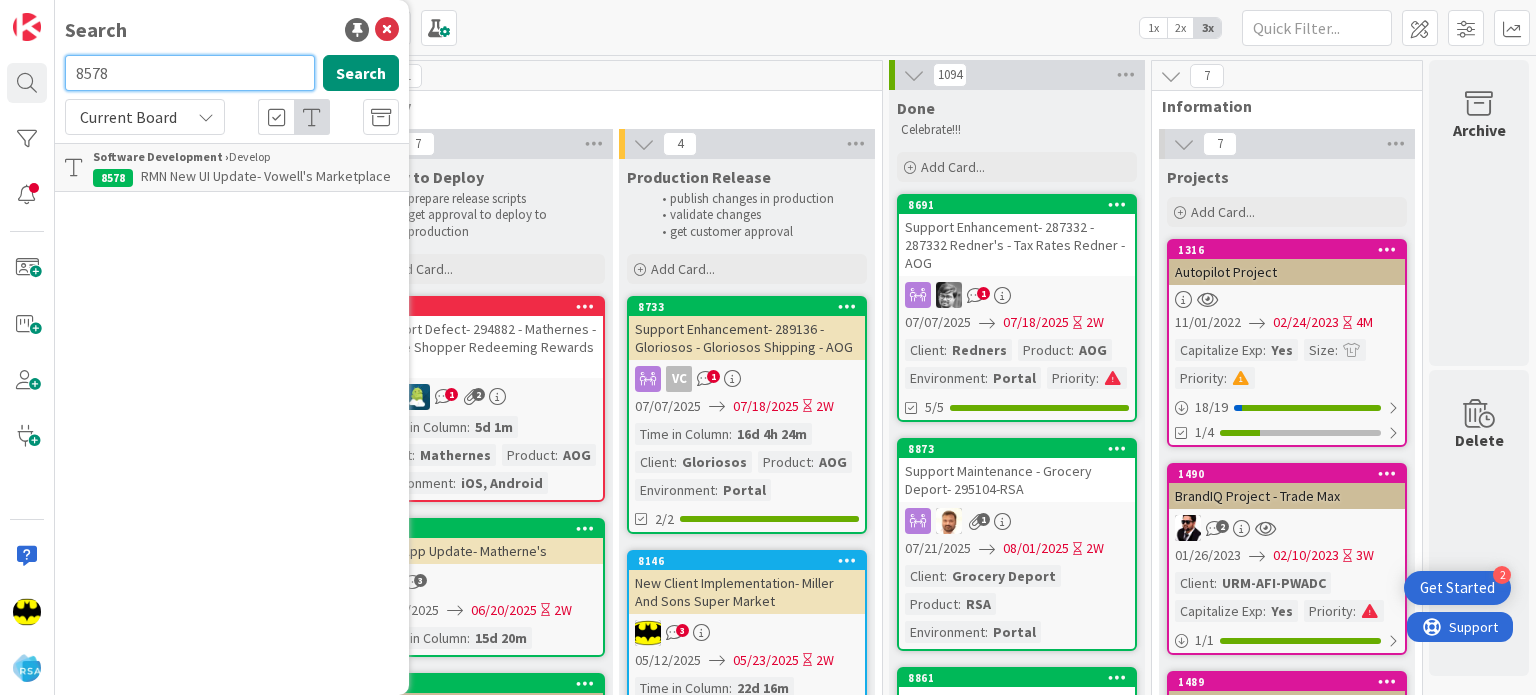 click on "8578" at bounding box center [190, 73] 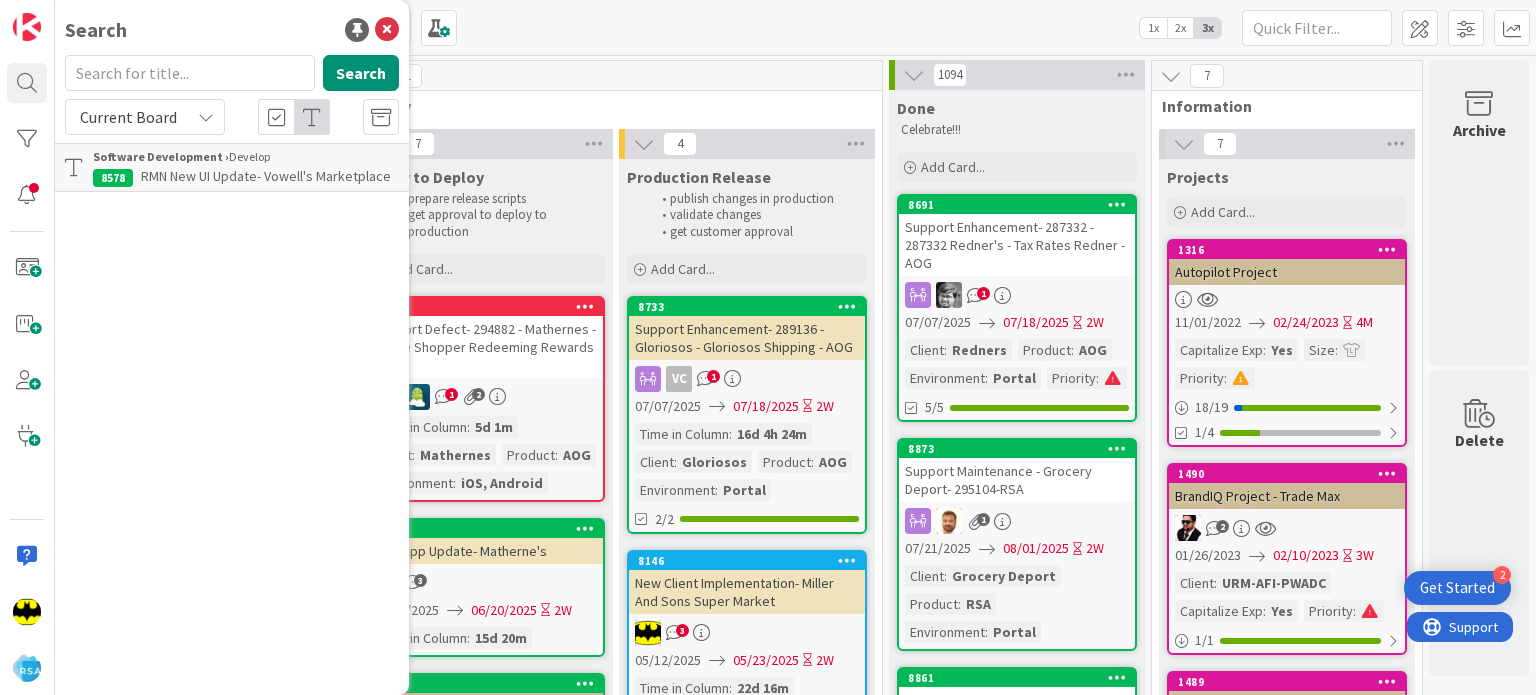 click on "Search" at bounding box center (232, 30) 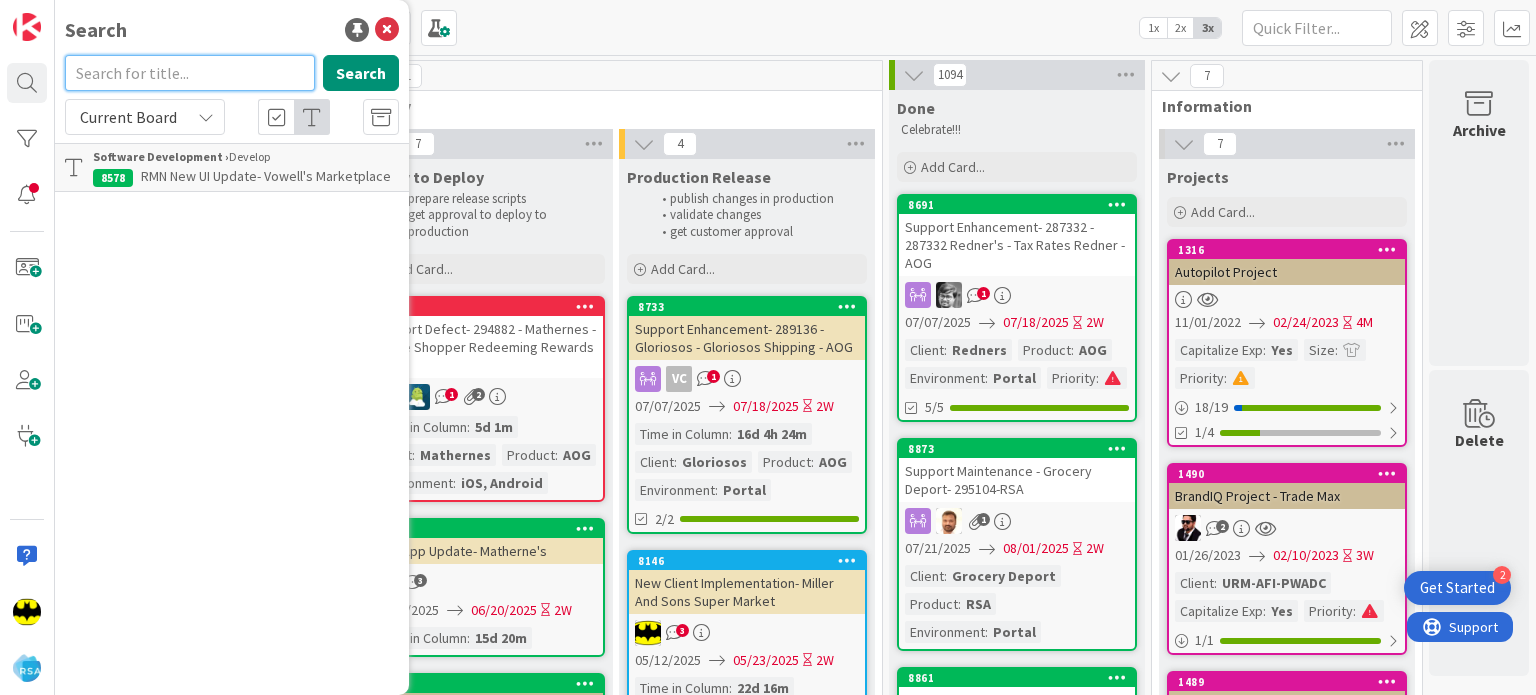 click at bounding box center [190, 73] 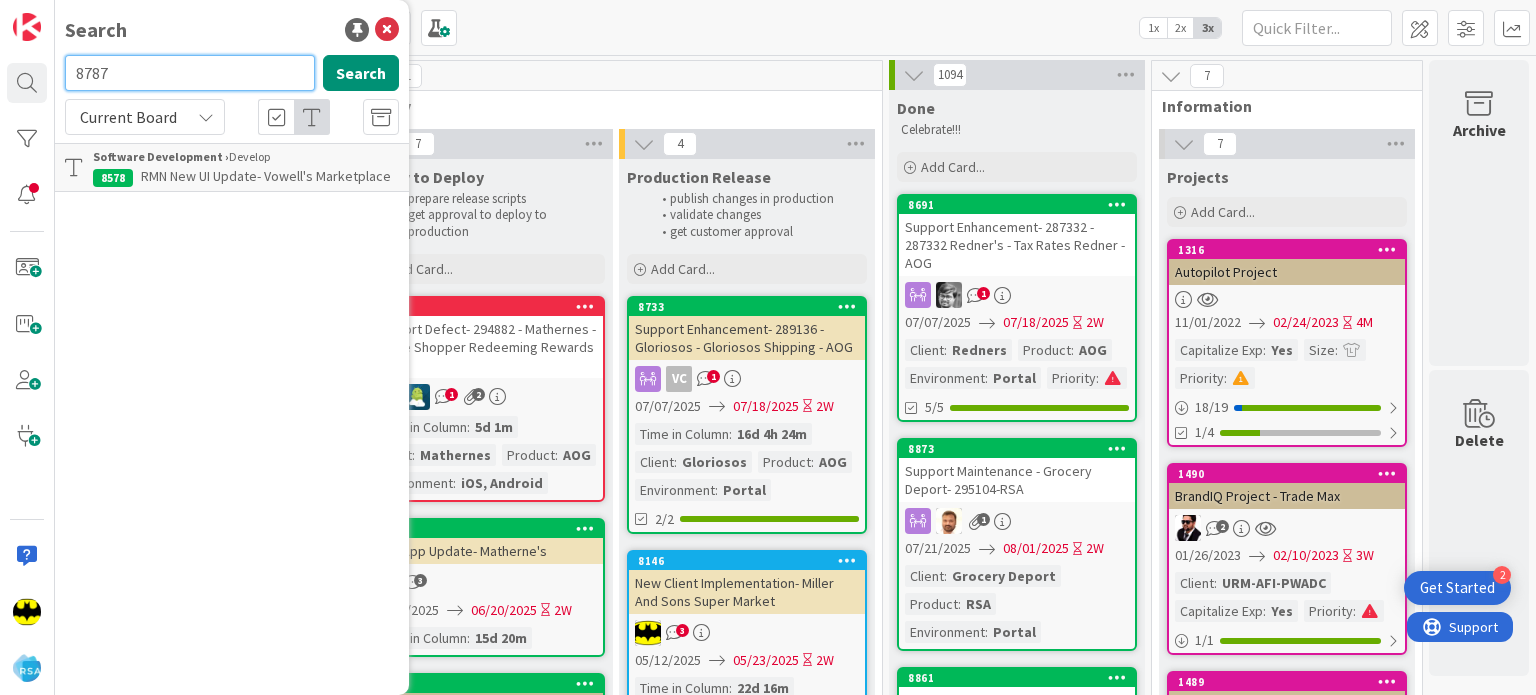 type on "8787" 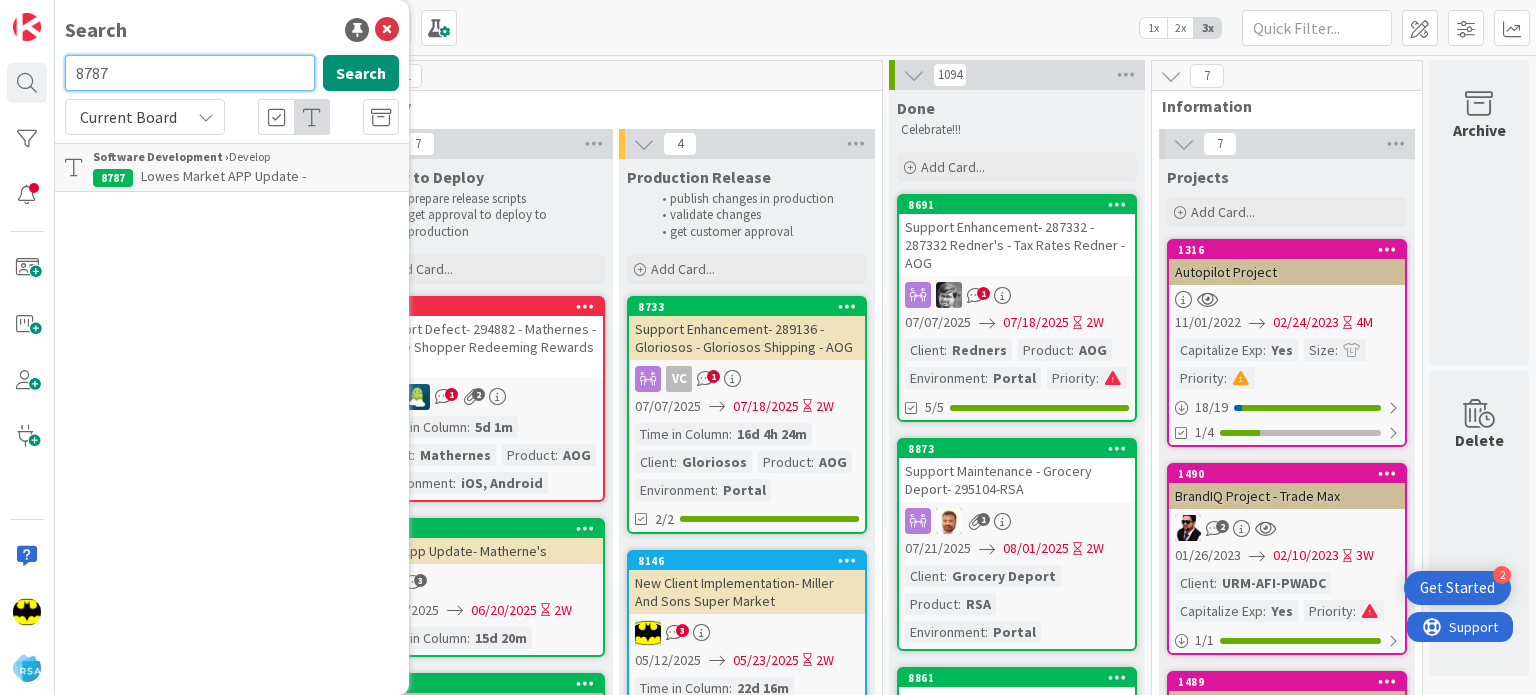 click on "8787" at bounding box center (190, 73) 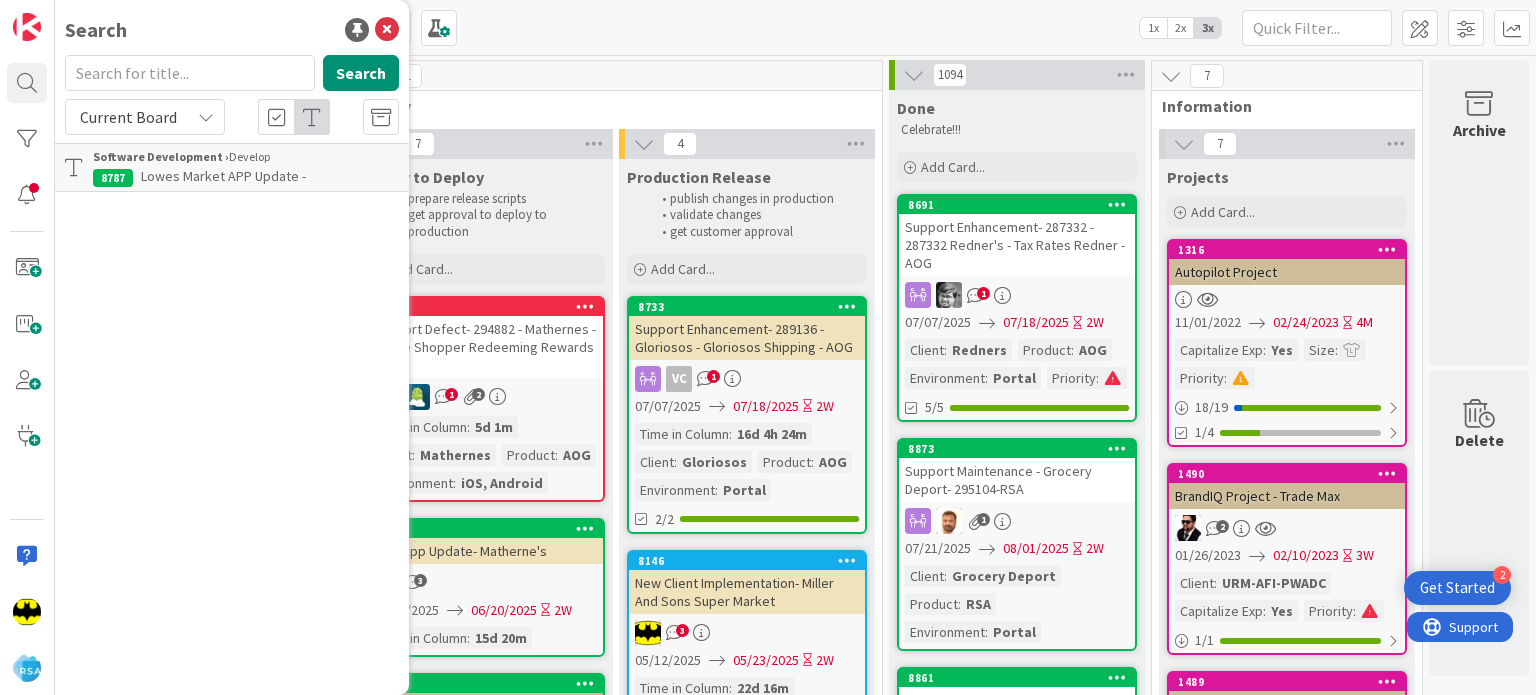 click on "Search" at bounding box center (232, 30) 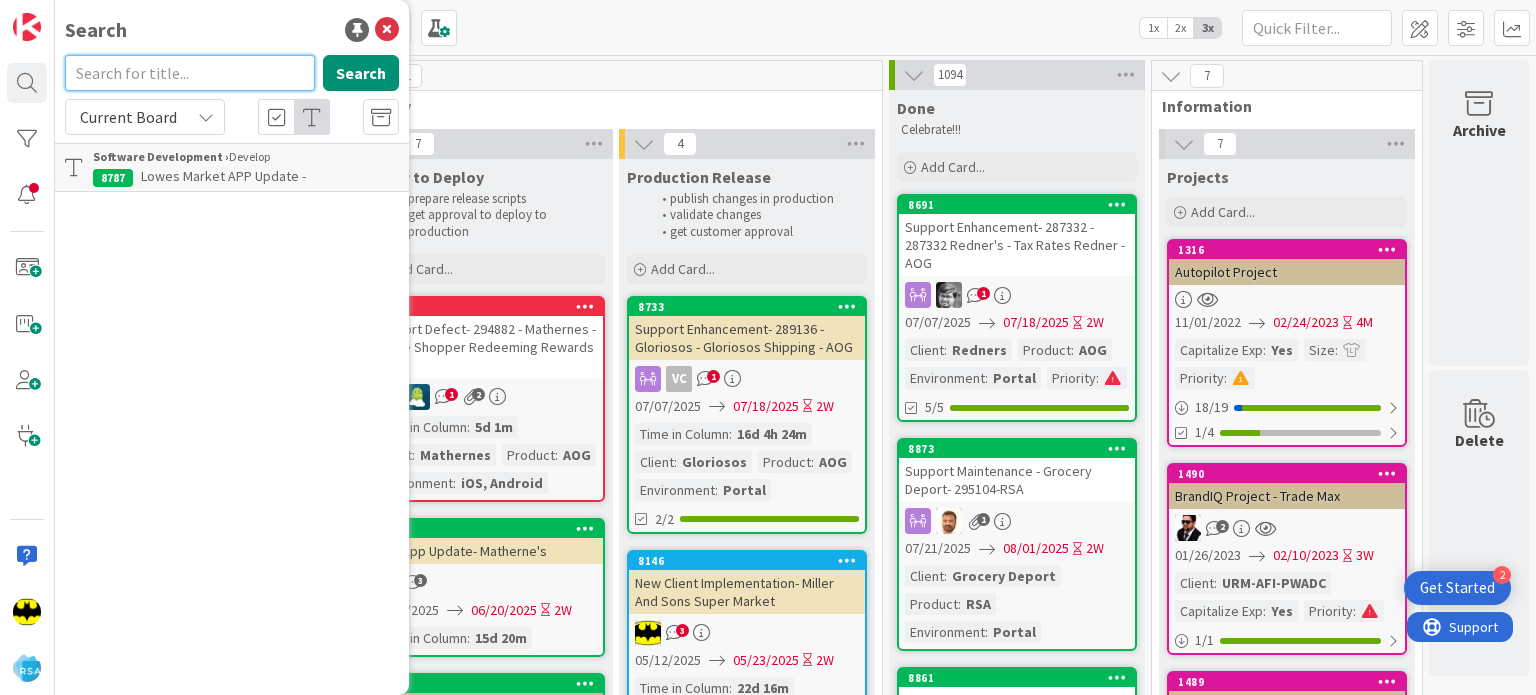 click at bounding box center (190, 73) 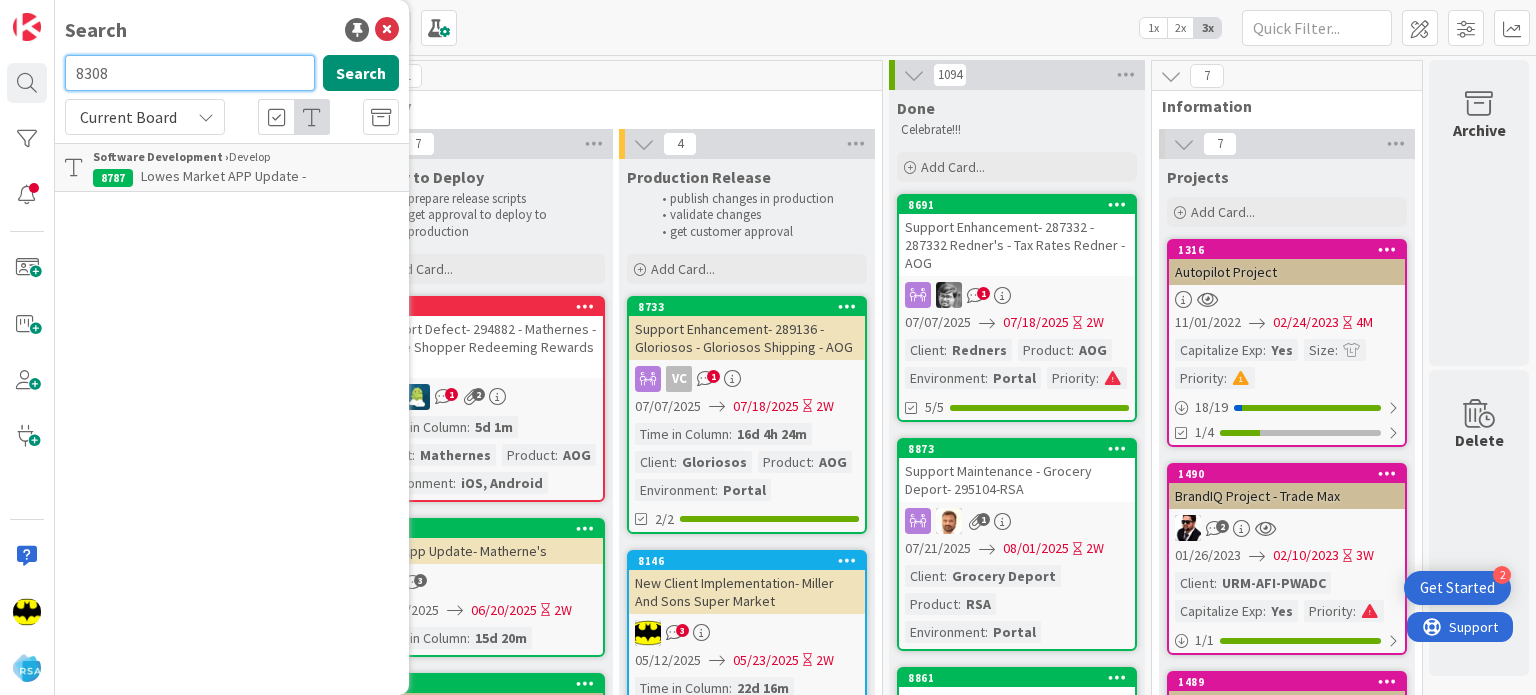 type on "8308" 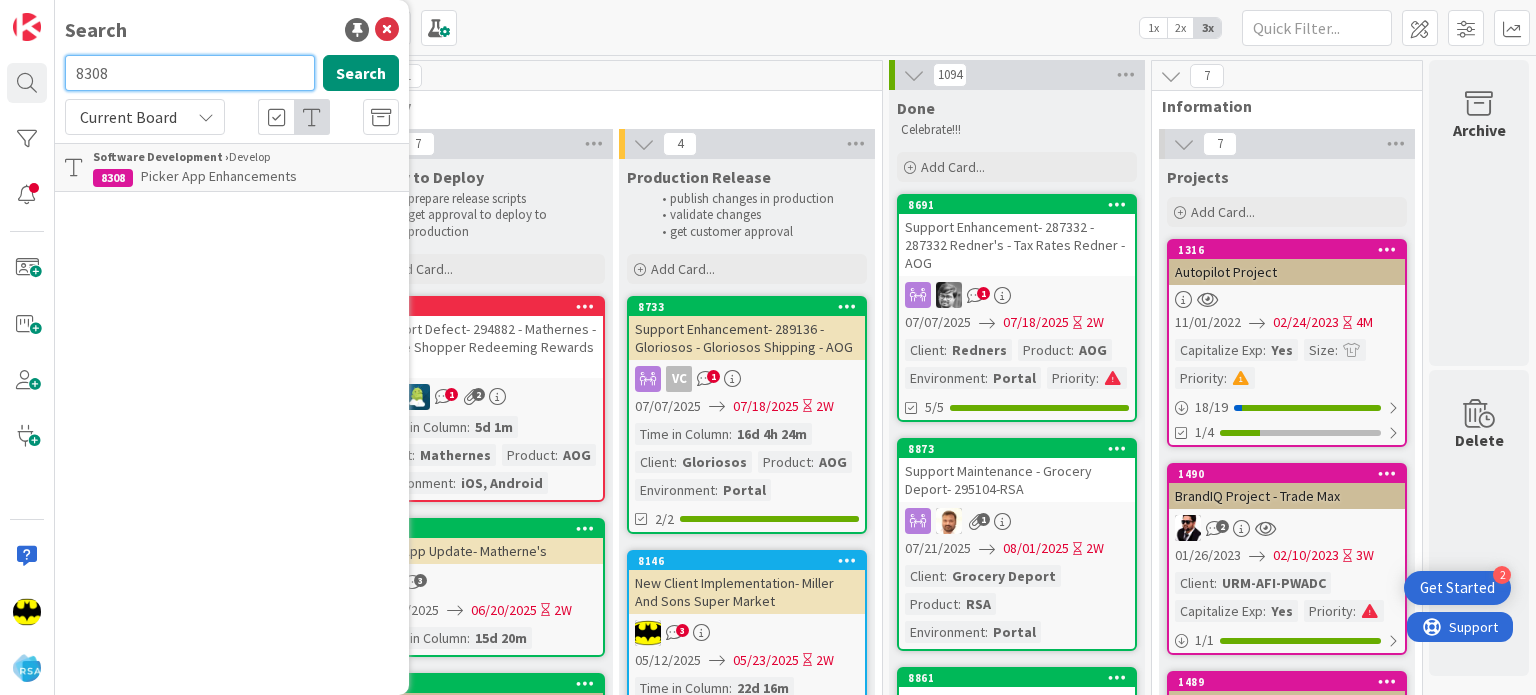click on "8308" at bounding box center (190, 73) 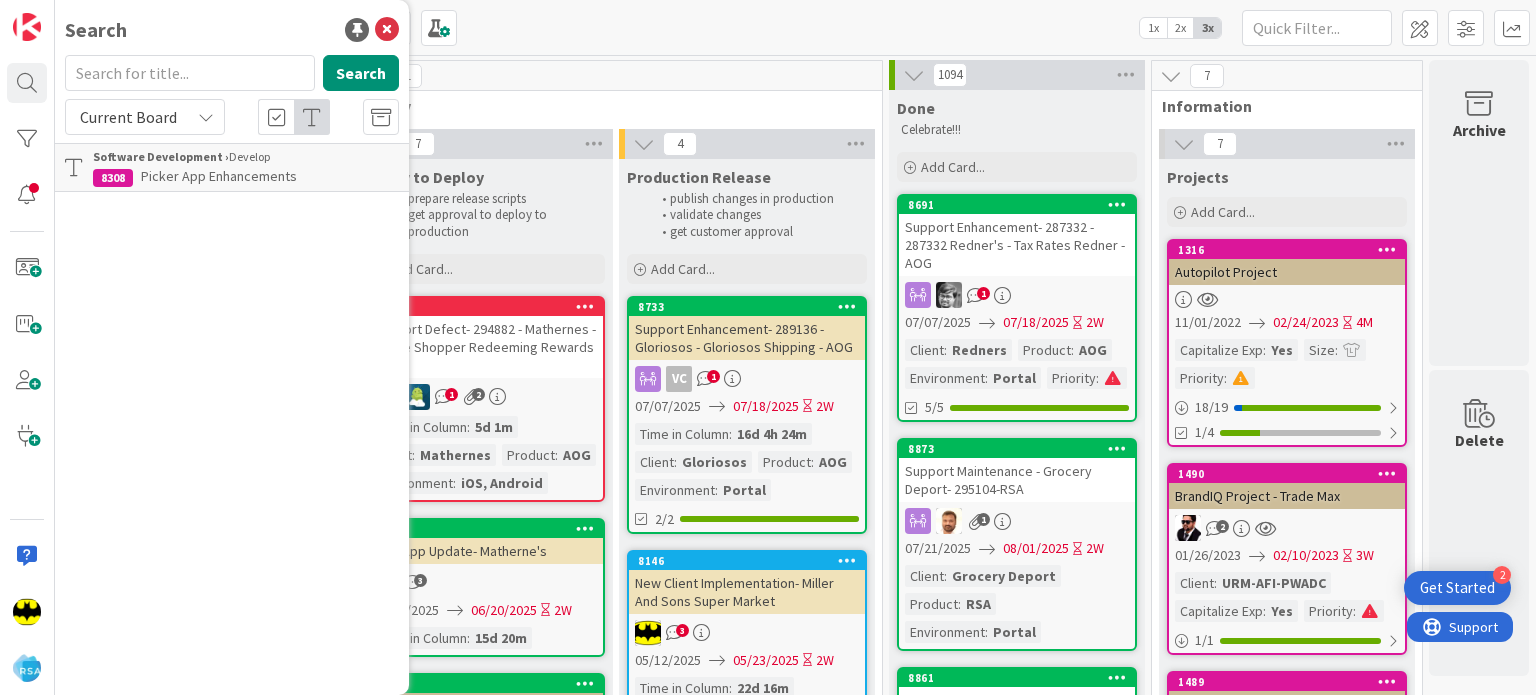 click on "Search" at bounding box center (232, 30) 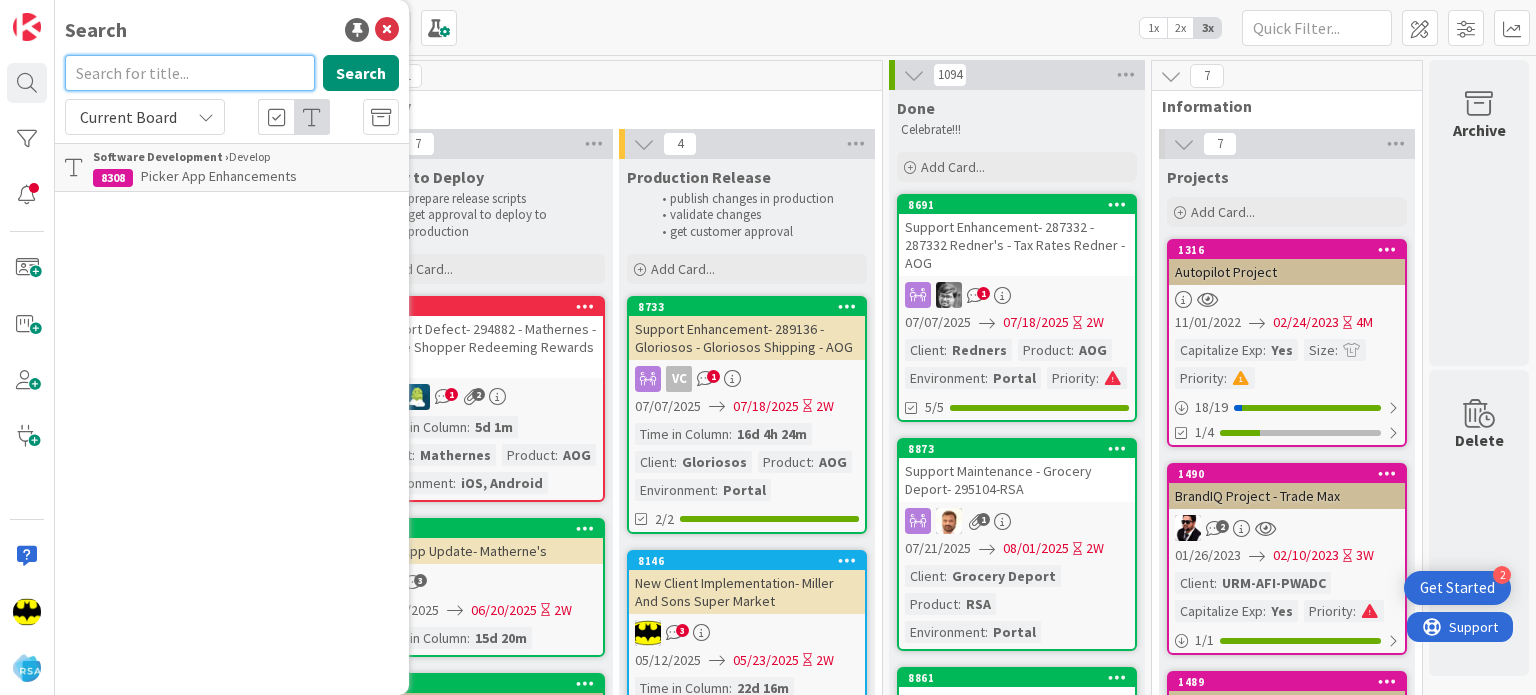 click at bounding box center [190, 73] 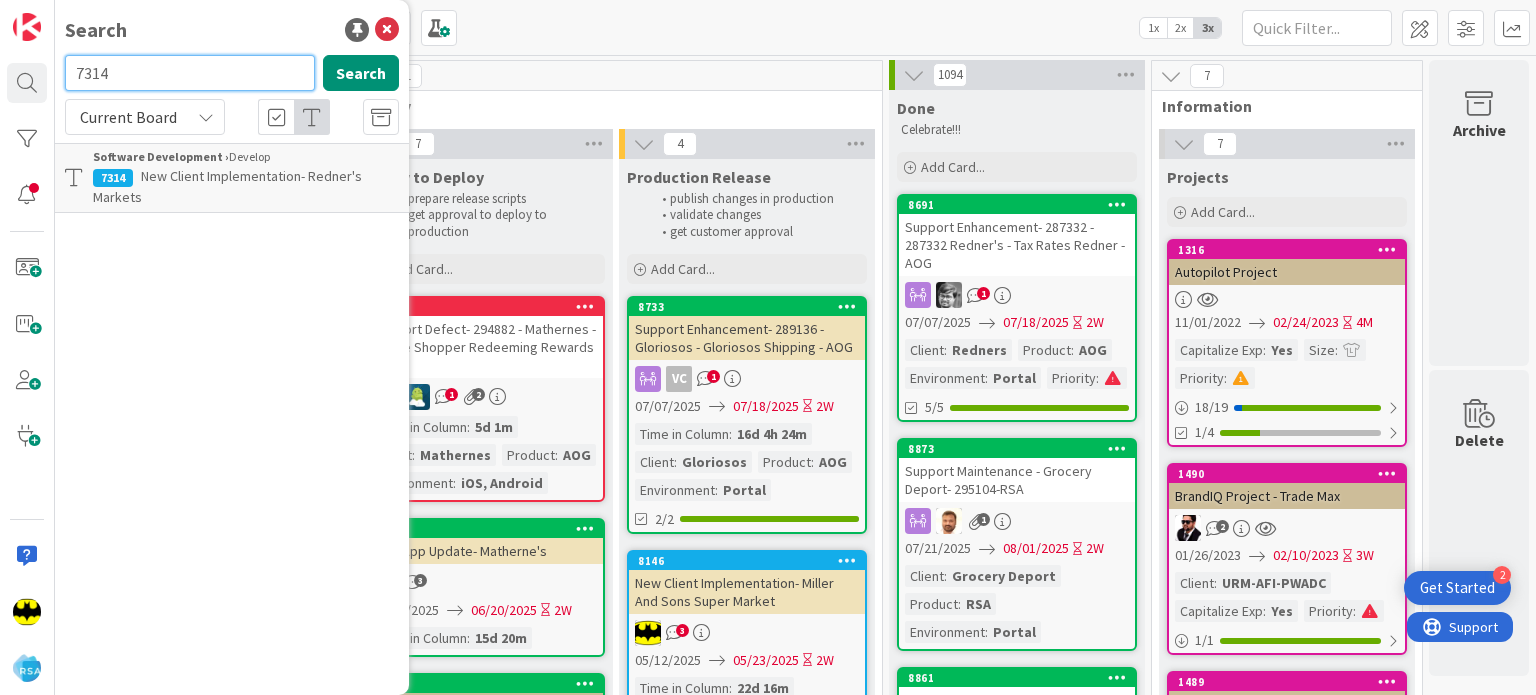 click on "7314" at bounding box center (190, 73) 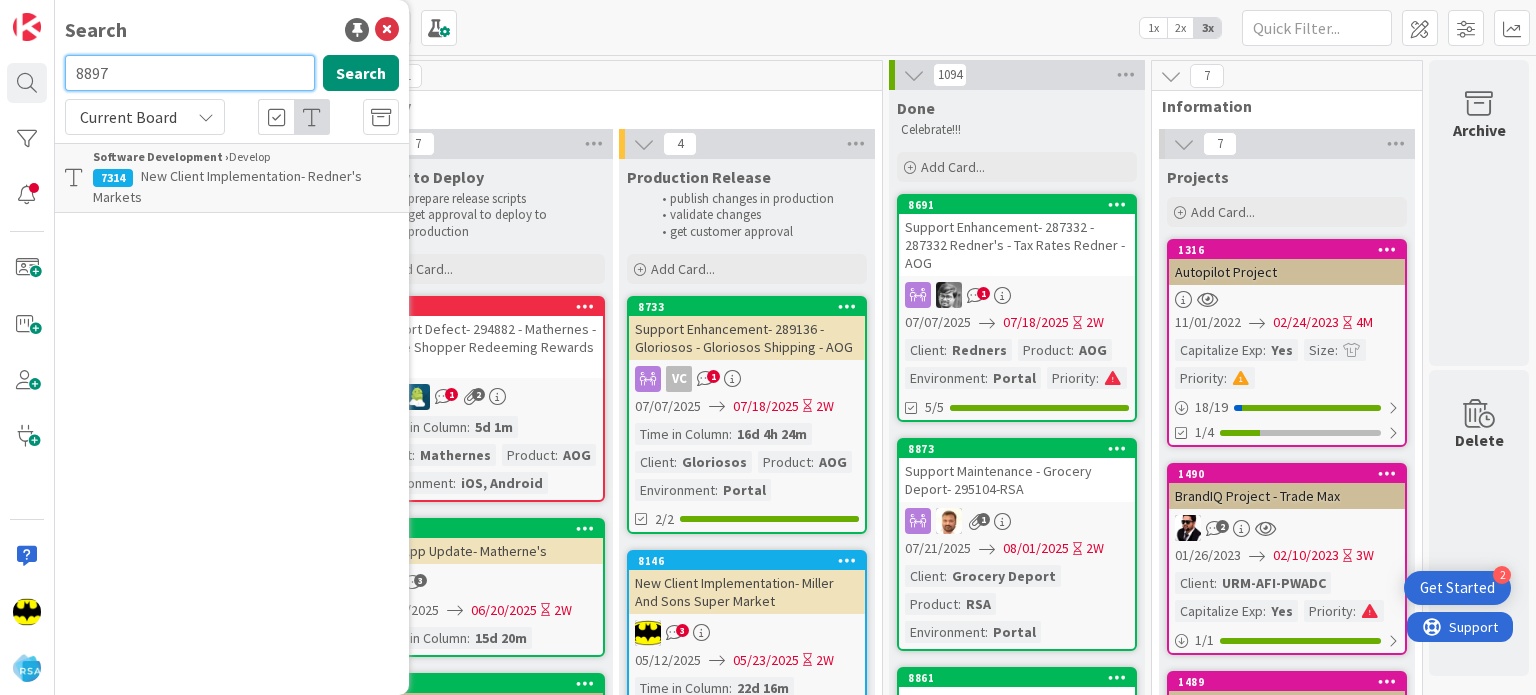 type on "8897" 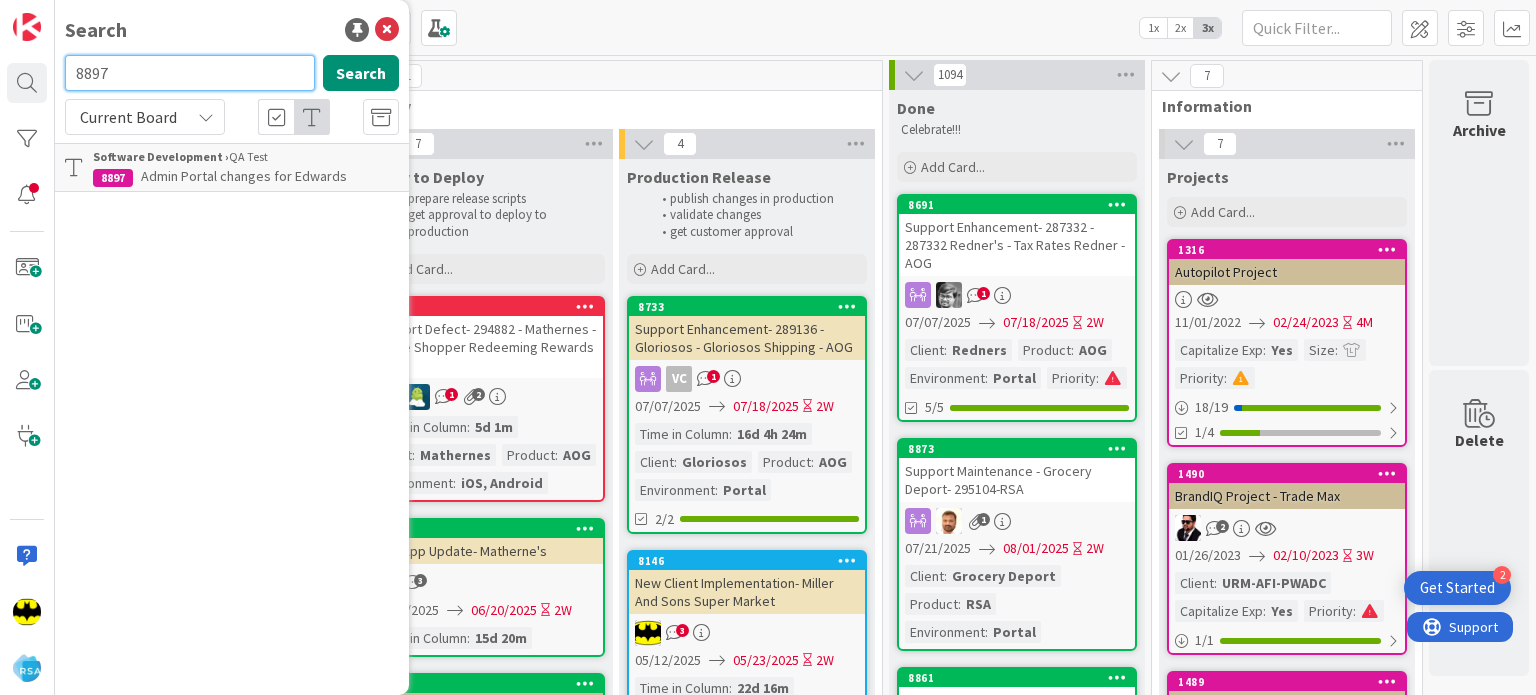 click on "8897" at bounding box center (190, 73) 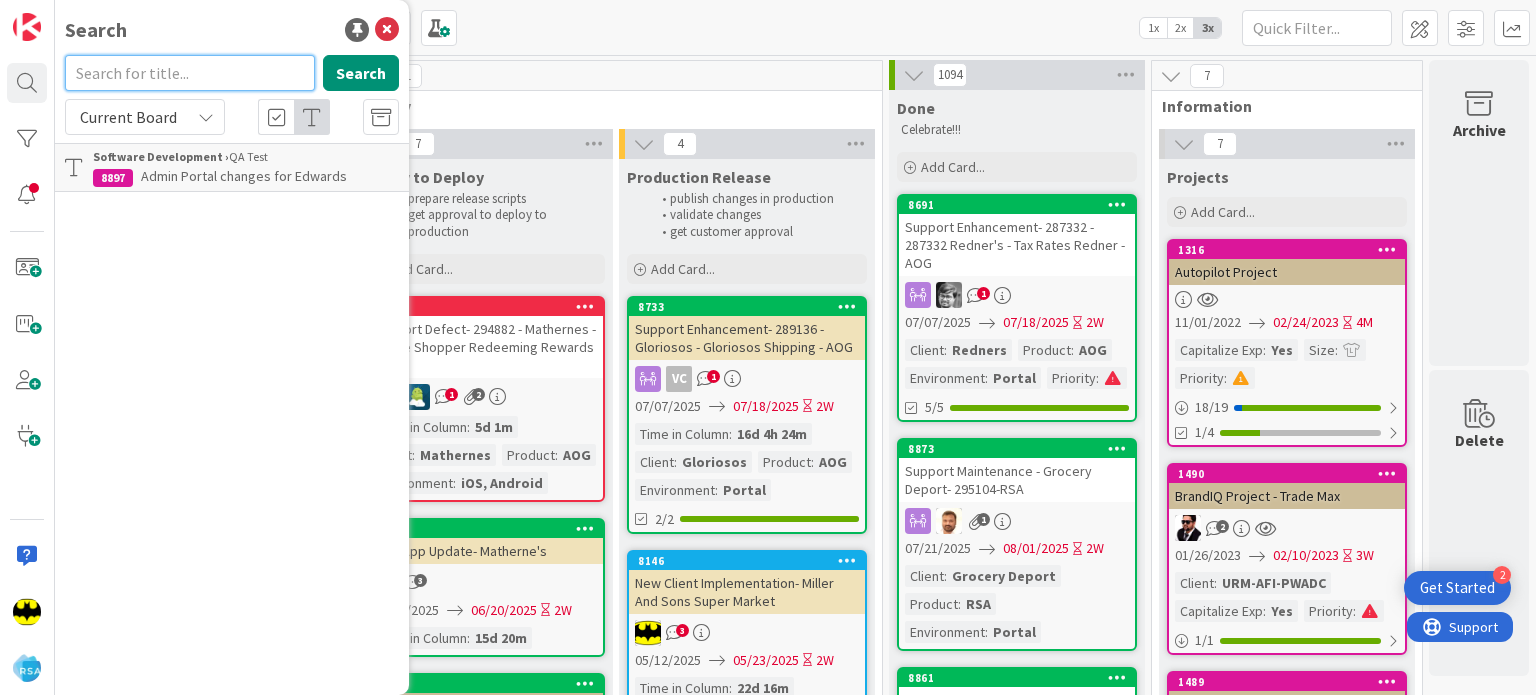 type 